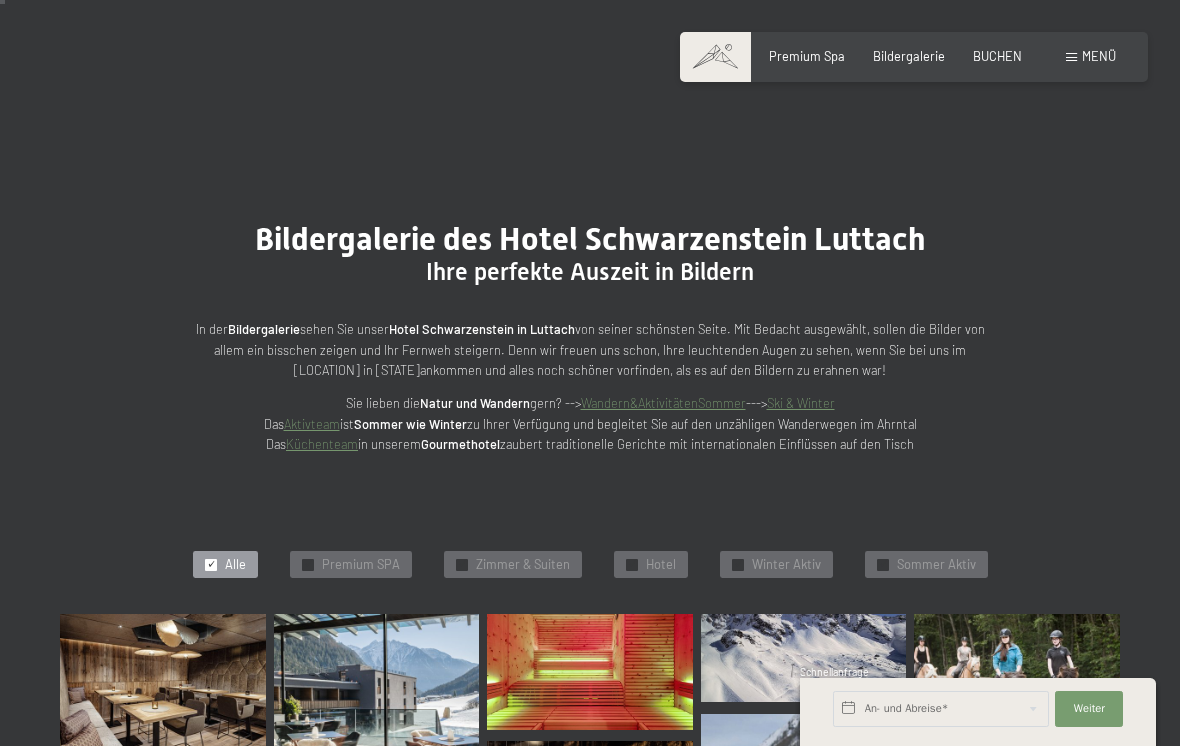 scroll, scrollTop: 200, scrollLeft: 0, axis: vertical 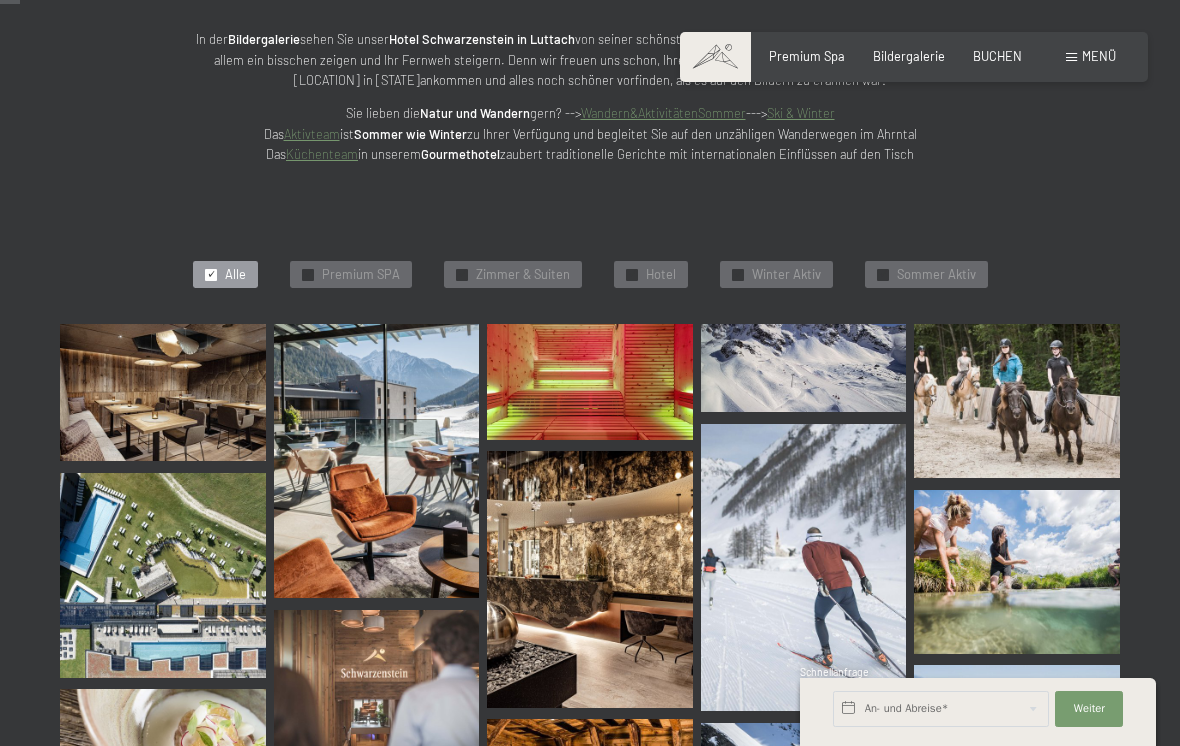 click on "Bildergalerie" at bounding box center [909, 56] 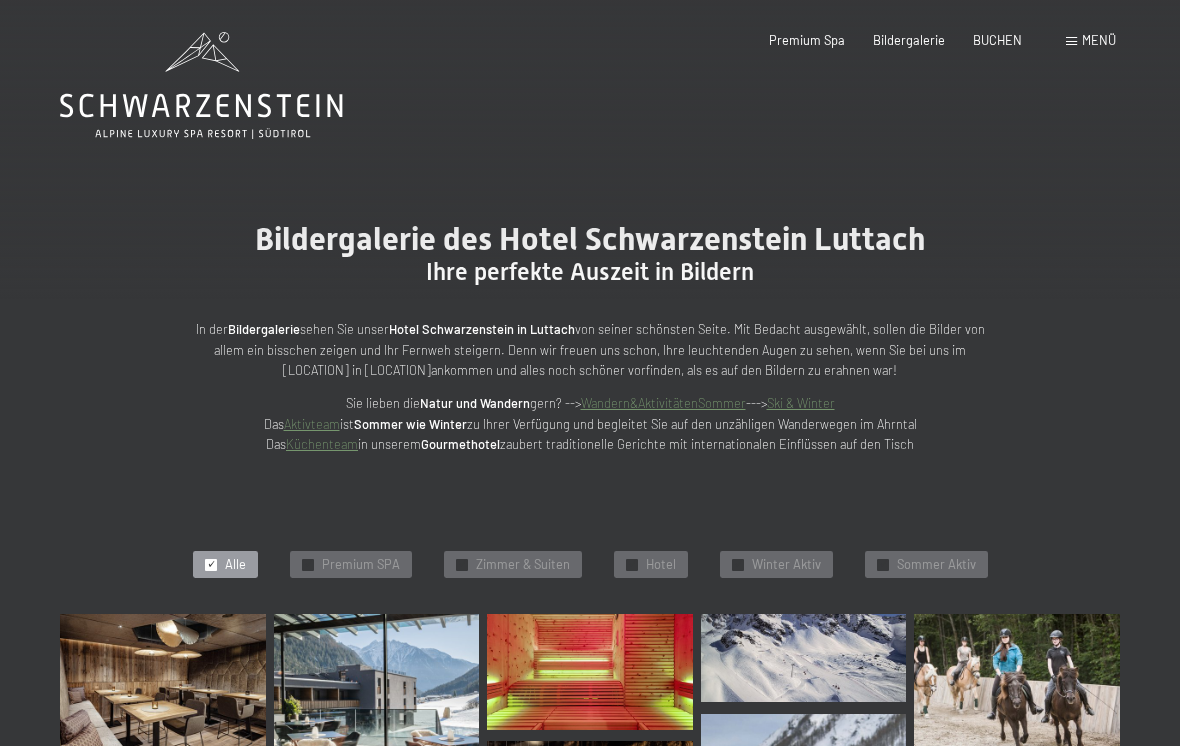 scroll, scrollTop: 0, scrollLeft: 0, axis: both 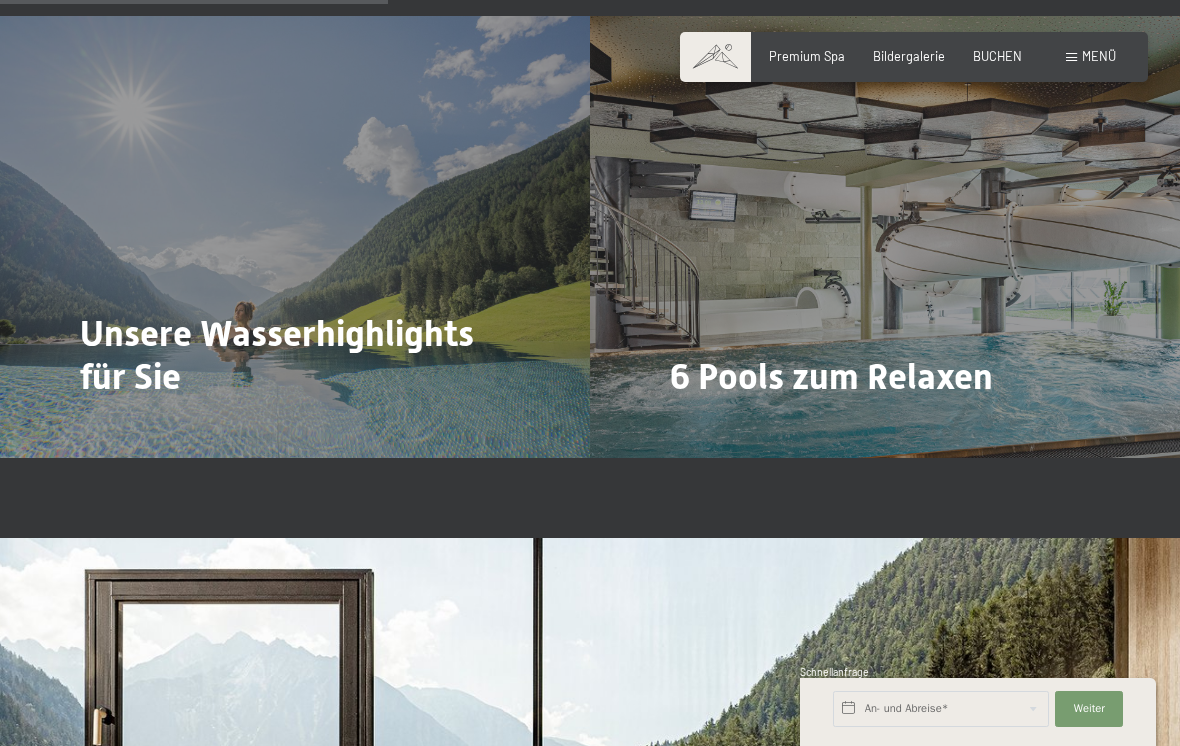 click on "6 Pools zum Relaxen             Mehr dazu" at bounding box center (885, 237) 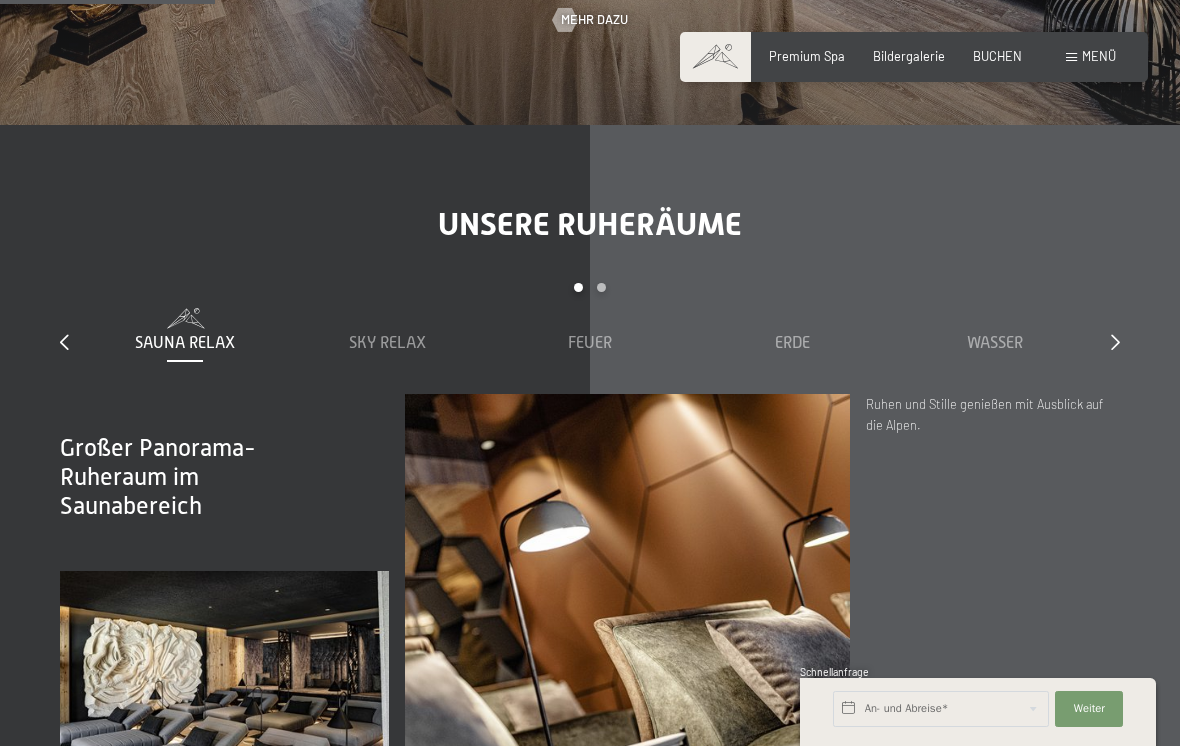 scroll, scrollTop: 2055, scrollLeft: 0, axis: vertical 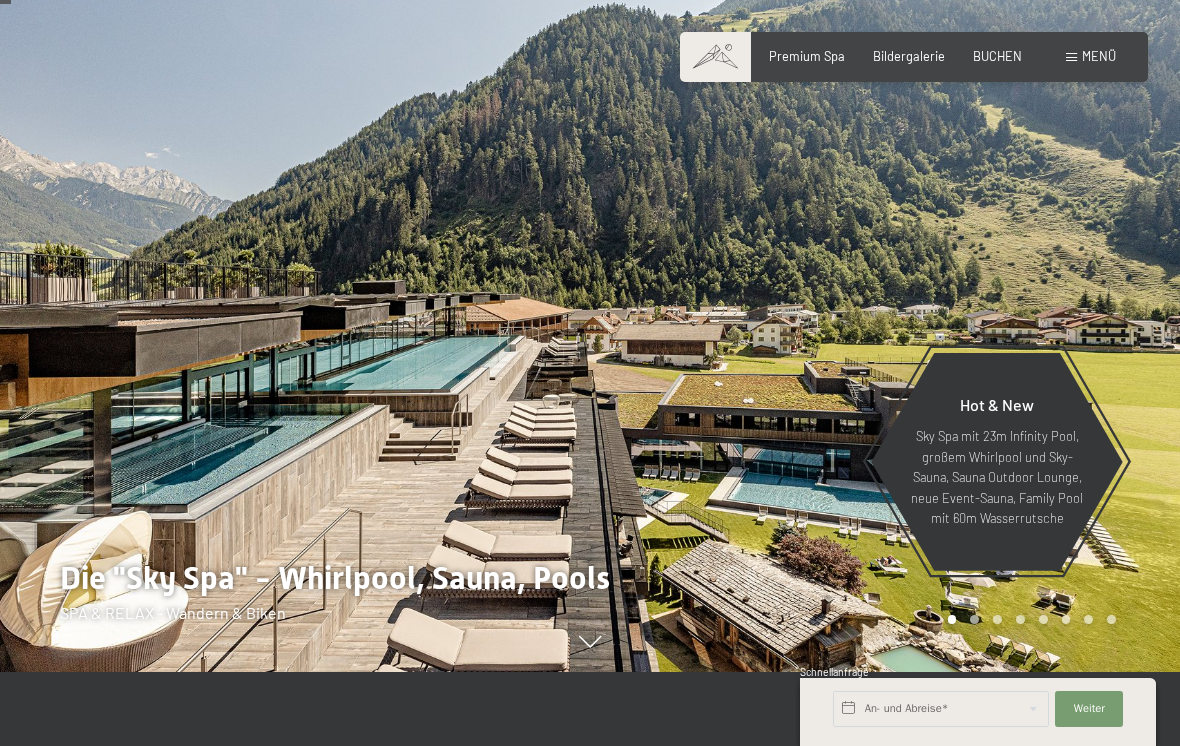 click at bounding box center (885, 299) 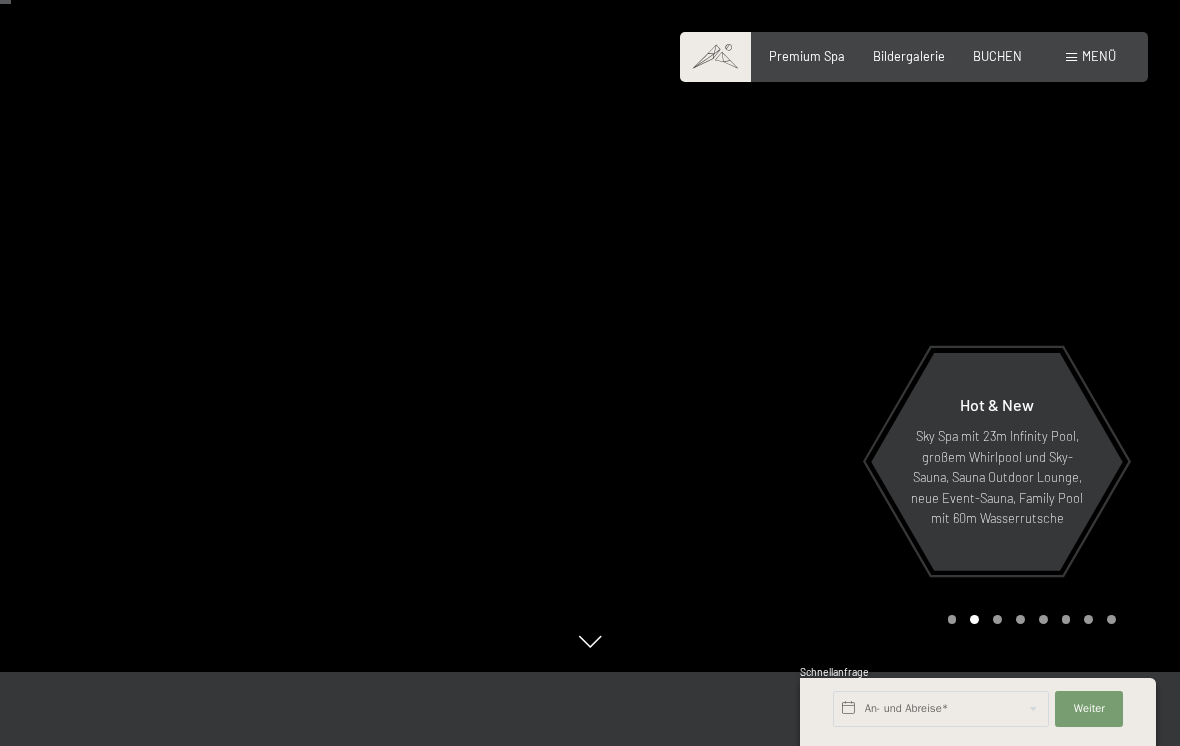 click on "Menü" at bounding box center (1099, 56) 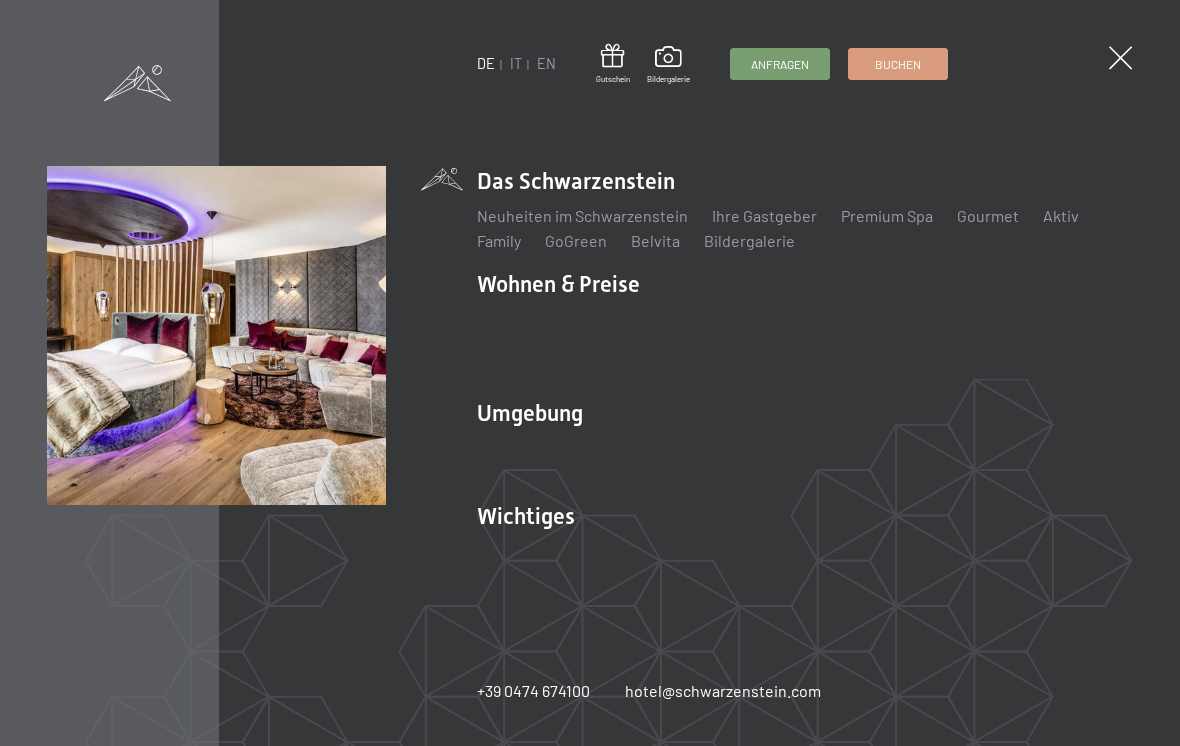 click on "Zimmer & Preise" at bounding box center [689, 318] 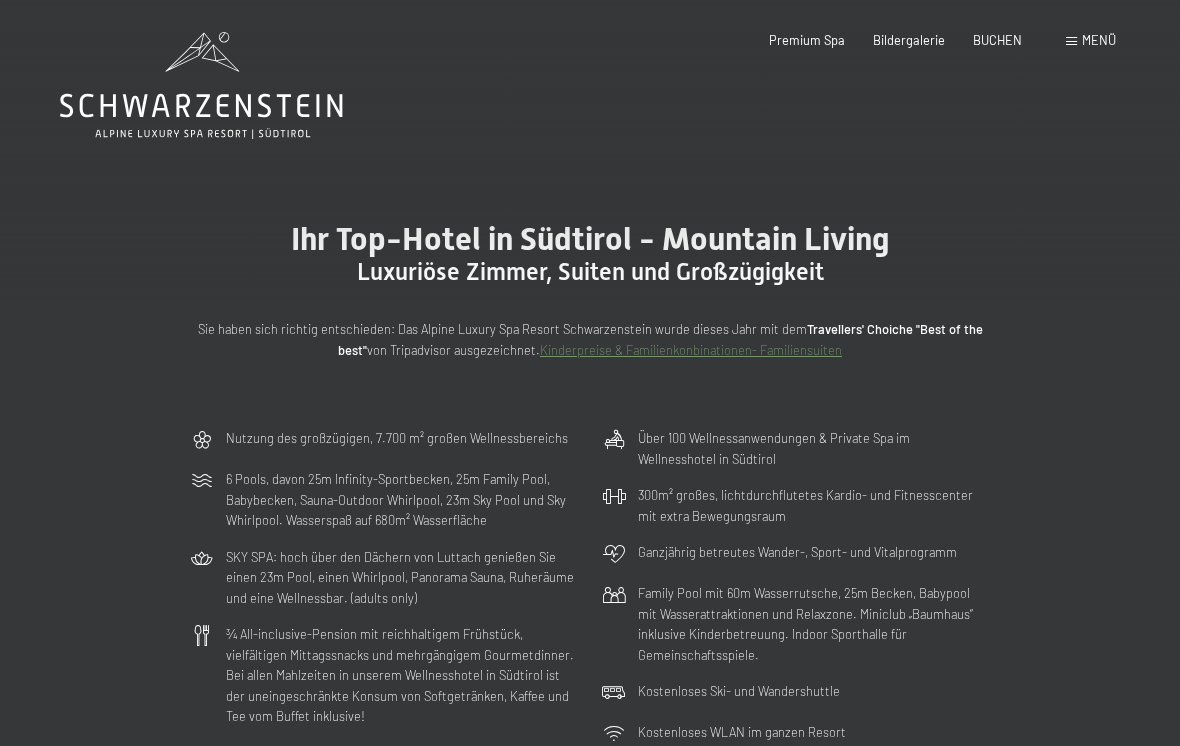 scroll, scrollTop: 0, scrollLeft: 0, axis: both 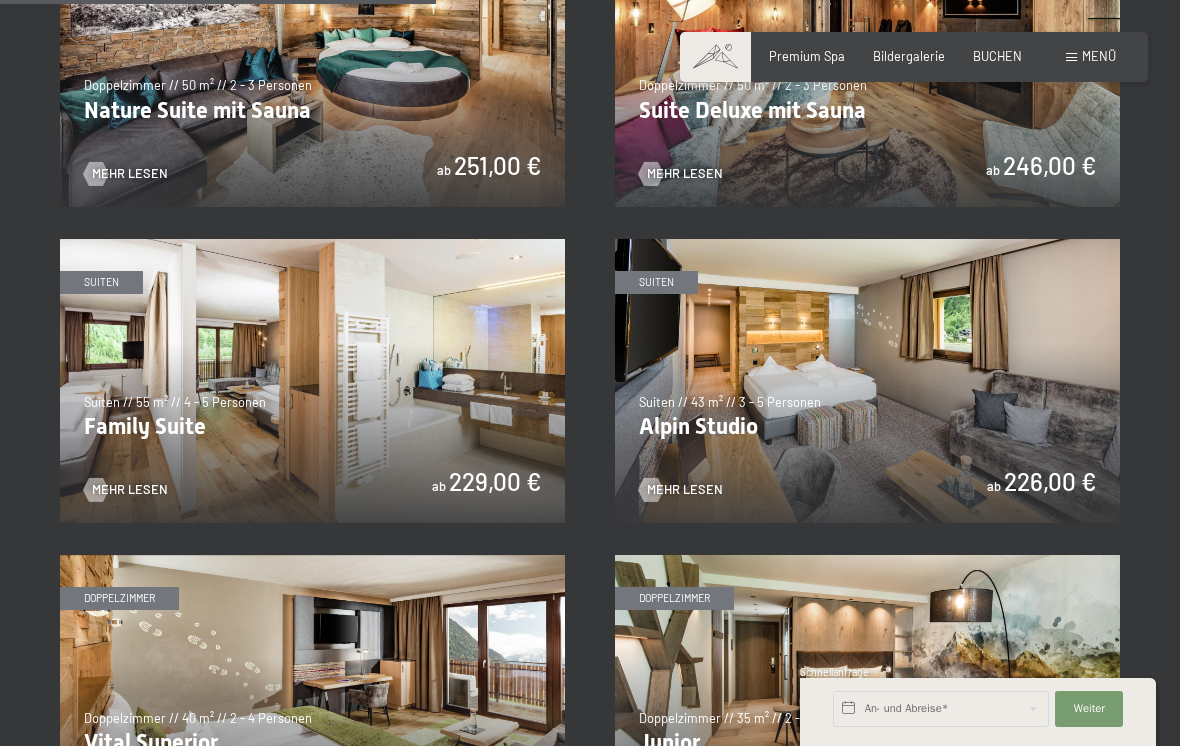 click at bounding box center (312, 381) 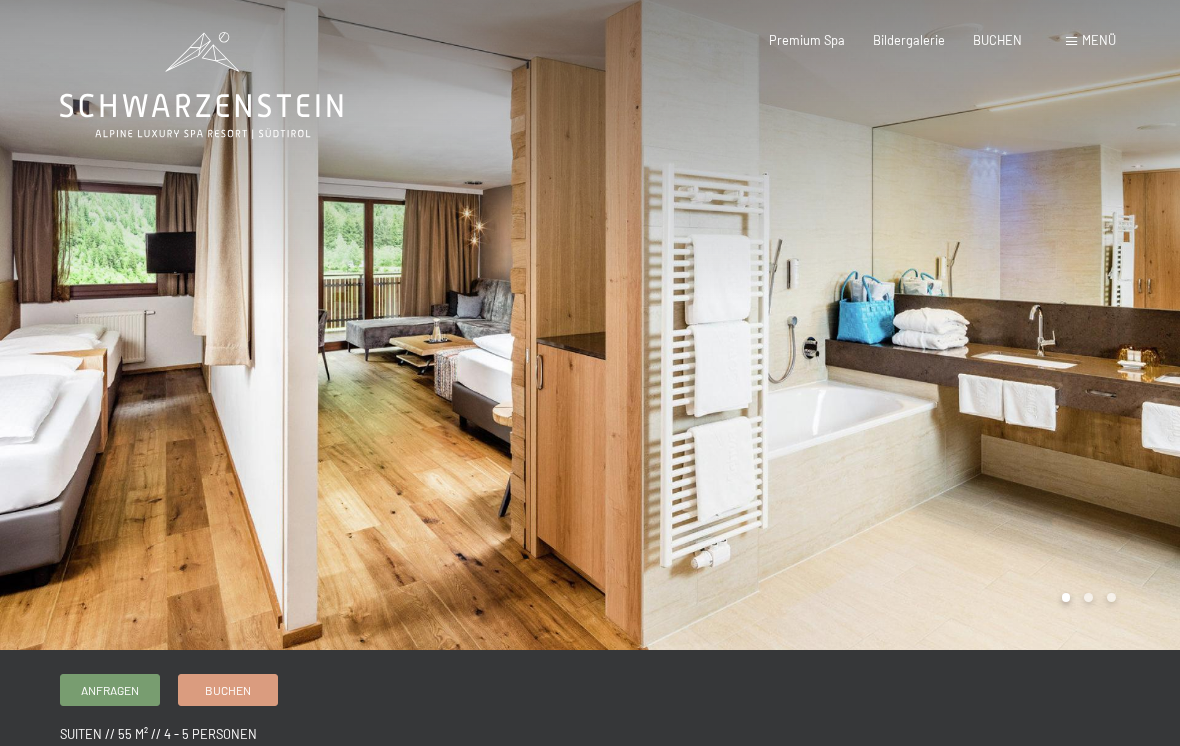 scroll, scrollTop: 0, scrollLeft: 0, axis: both 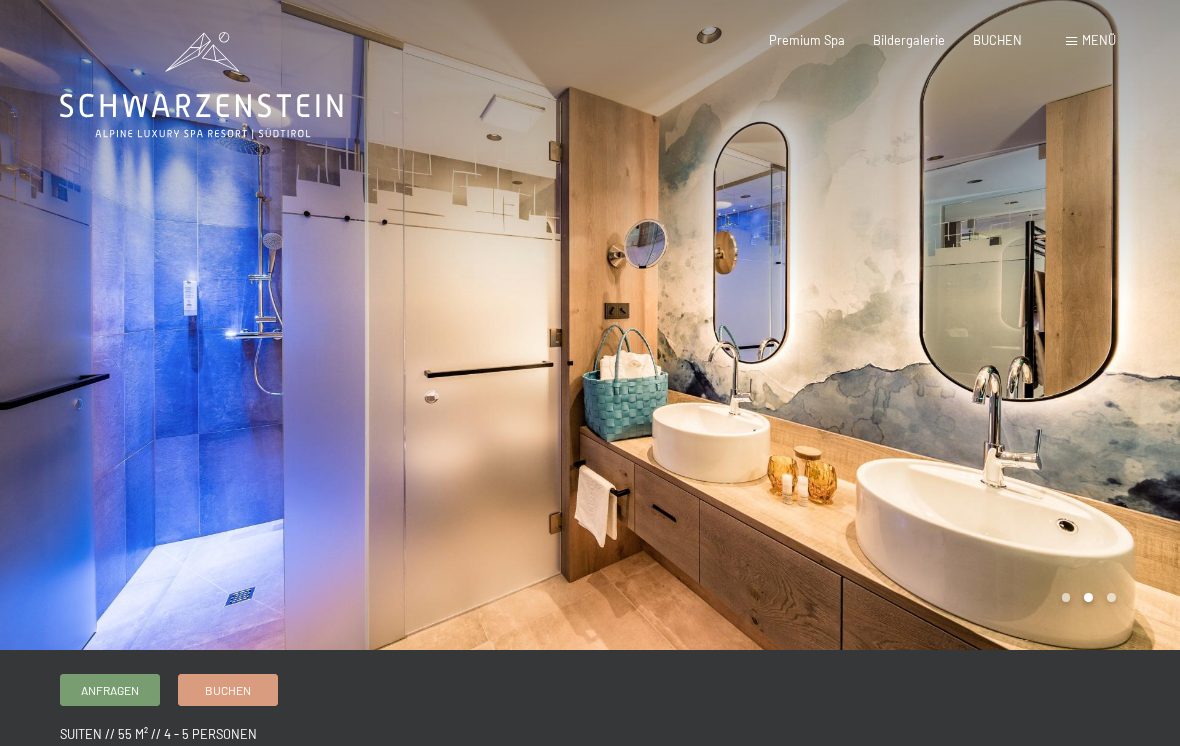 click on "Buchen" at bounding box center [228, 690] 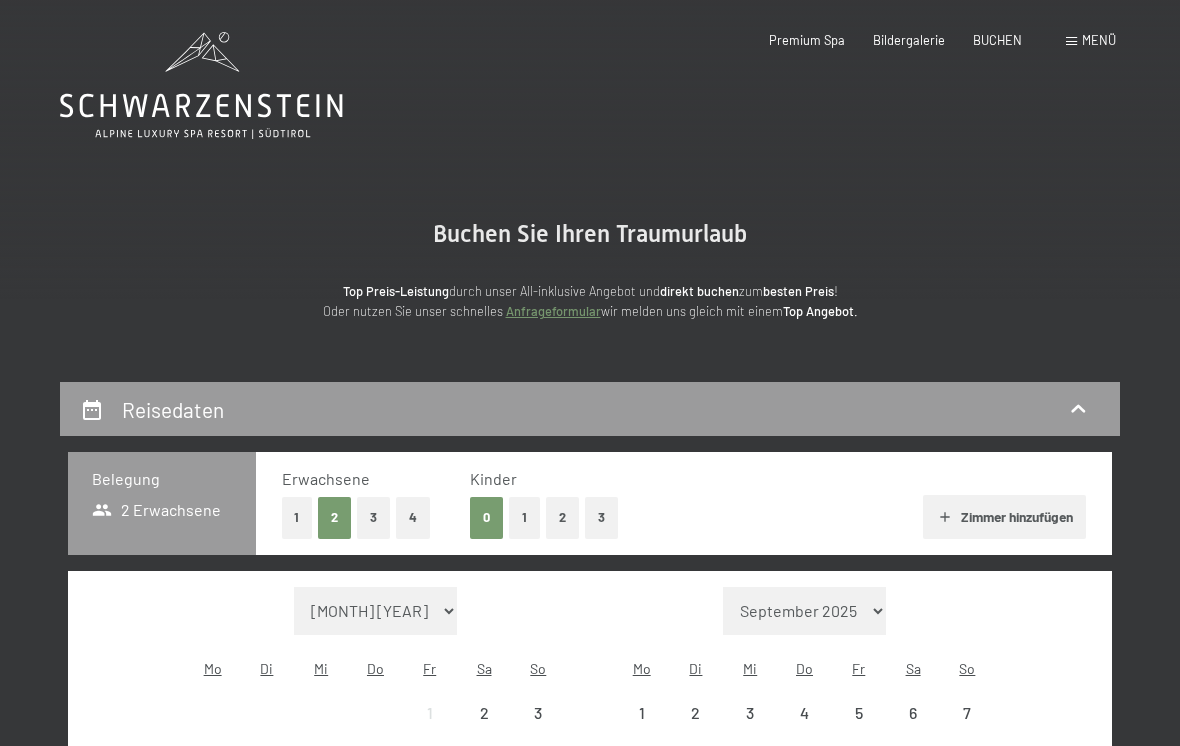 scroll, scrollTop: 0, scrollLeft: 0, axis: both 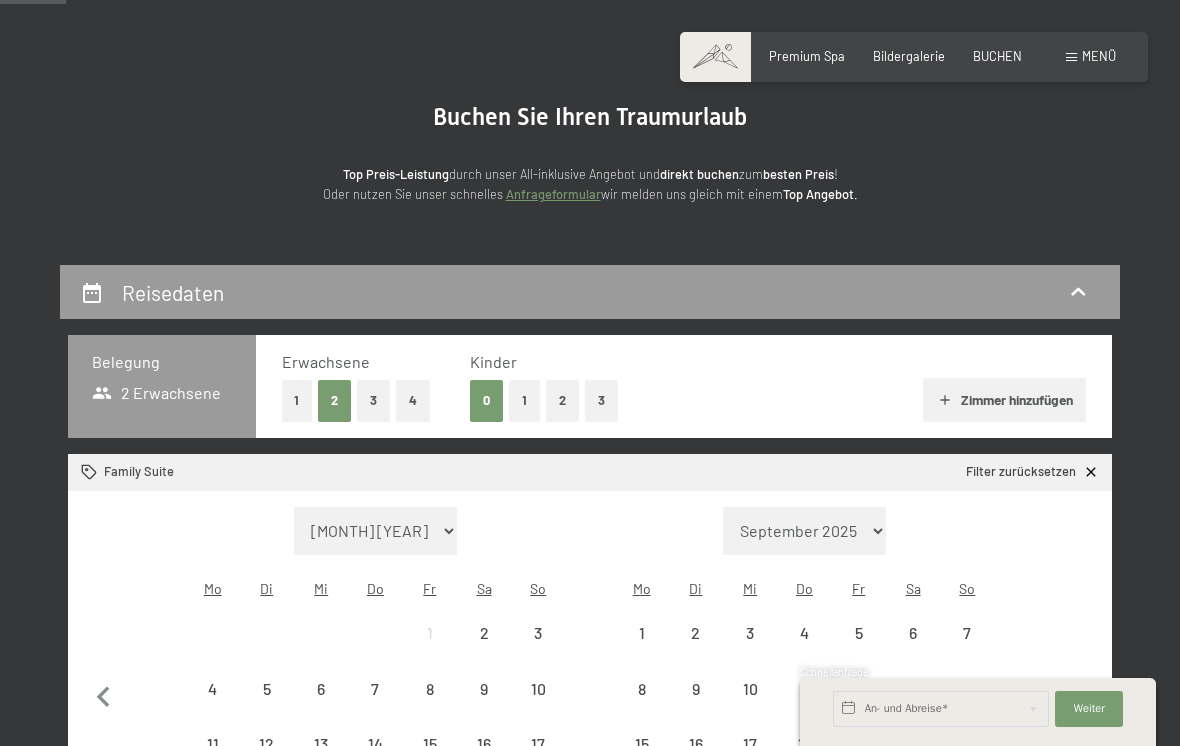 click on "3" at bounding box center [601, 400] 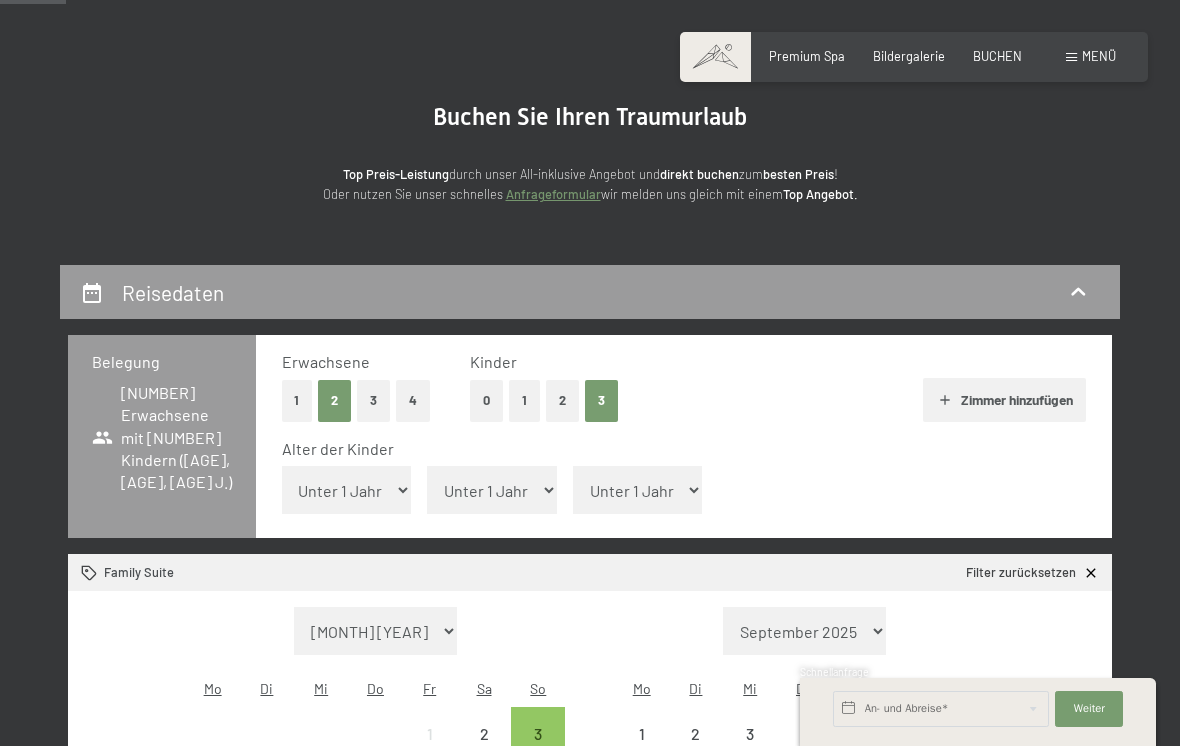 click on "Unter 1 Jahr 1 Jahr 2 Jahre 3 Jahre 4 Jahre 5 Jahre 6 Jahre 7 Jahre 8 Jahre 9 Jahre 10 Jahre 11 Jahre 12 Jahre 13 Jahre 14 Jahre 15 Jahre 16 Jahre 17 Jahre" at bounding box center (347, 490) 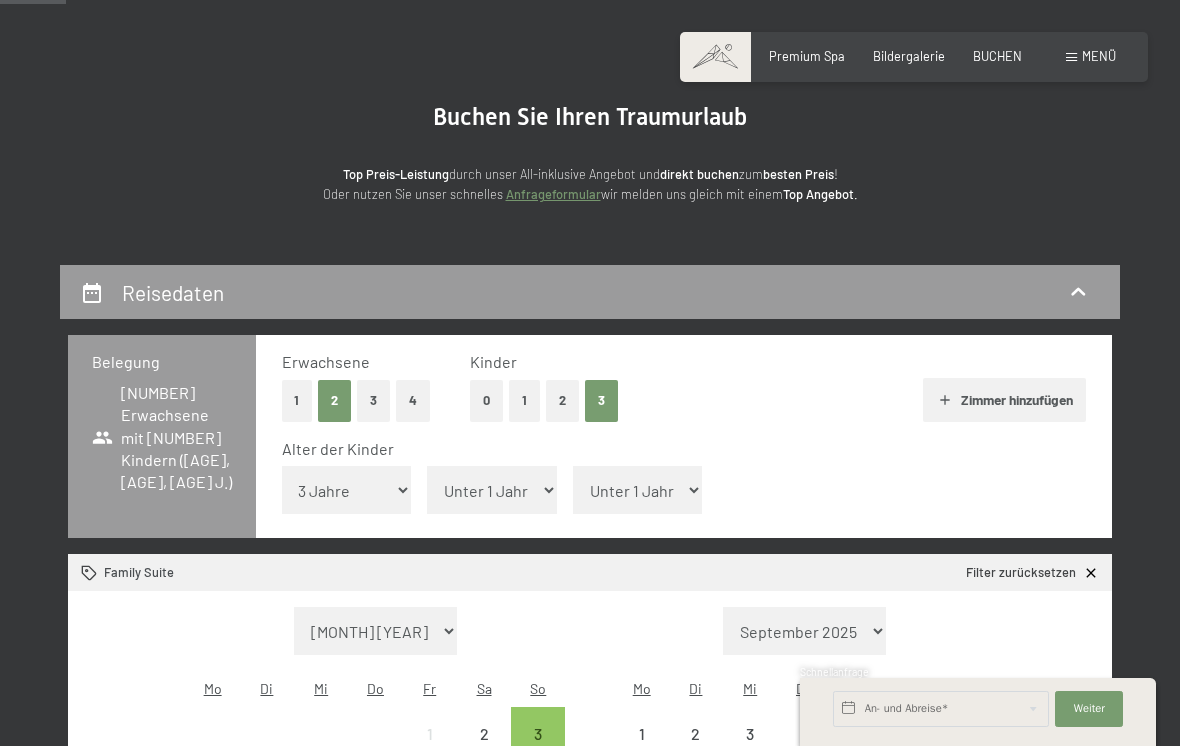 click on "Unter 1 Jahr 1 Jahr 2 Jahre 3 Jahre 4 Jahre 5 Jahre 6 Jahre 7 Jahre 8 Jahre 9 Jahre 10 Jahre 11 Jahre 12 Jahre 13 Jahre 14 Jahre 15 Jahre 16 Jahre 17 Jahre" at bounding box center [492, 490] 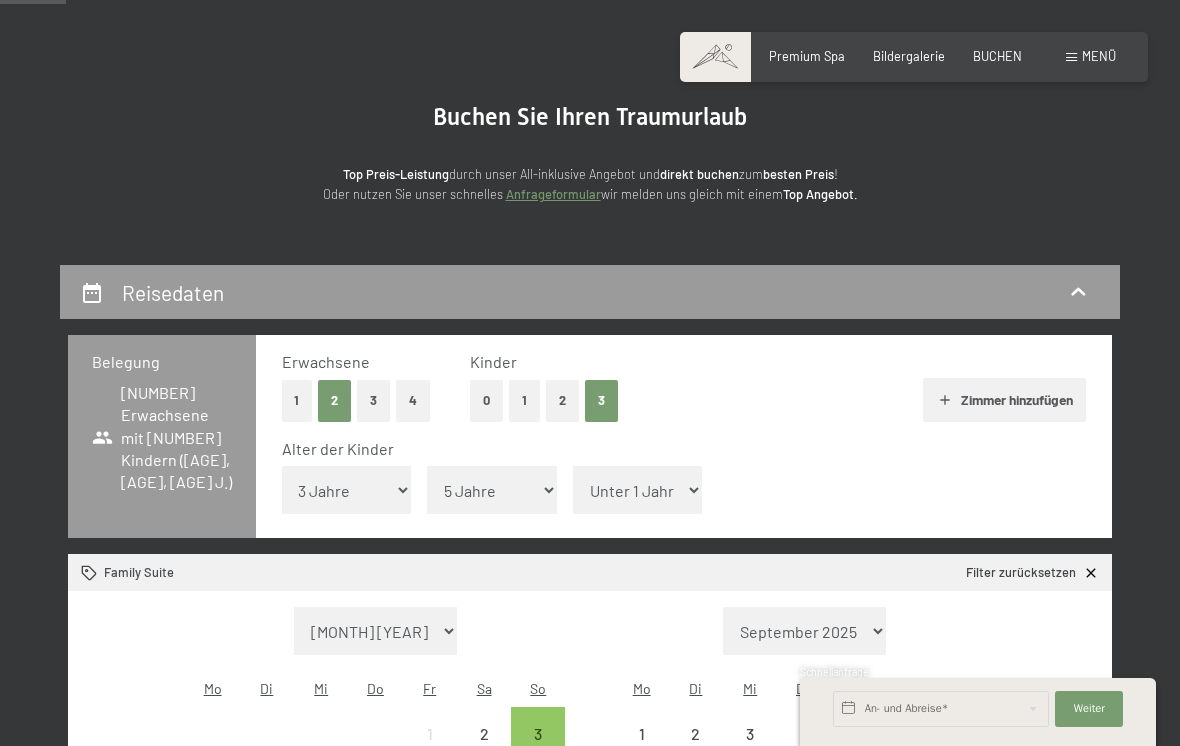 click on "Unter 1 Jahr 1 Jahr 2 Jahre 3 Jahre 4 Jahre 5 Jahre 6 Jahre 7 Jahre 8 Jahre 9 Jahre 10 Jahre 11 Jahre 12 Jahre 13 Jahre 14 Jahre 15 Jahre 16 Jahre 17 Jahre" at bounding box center [638, 490] 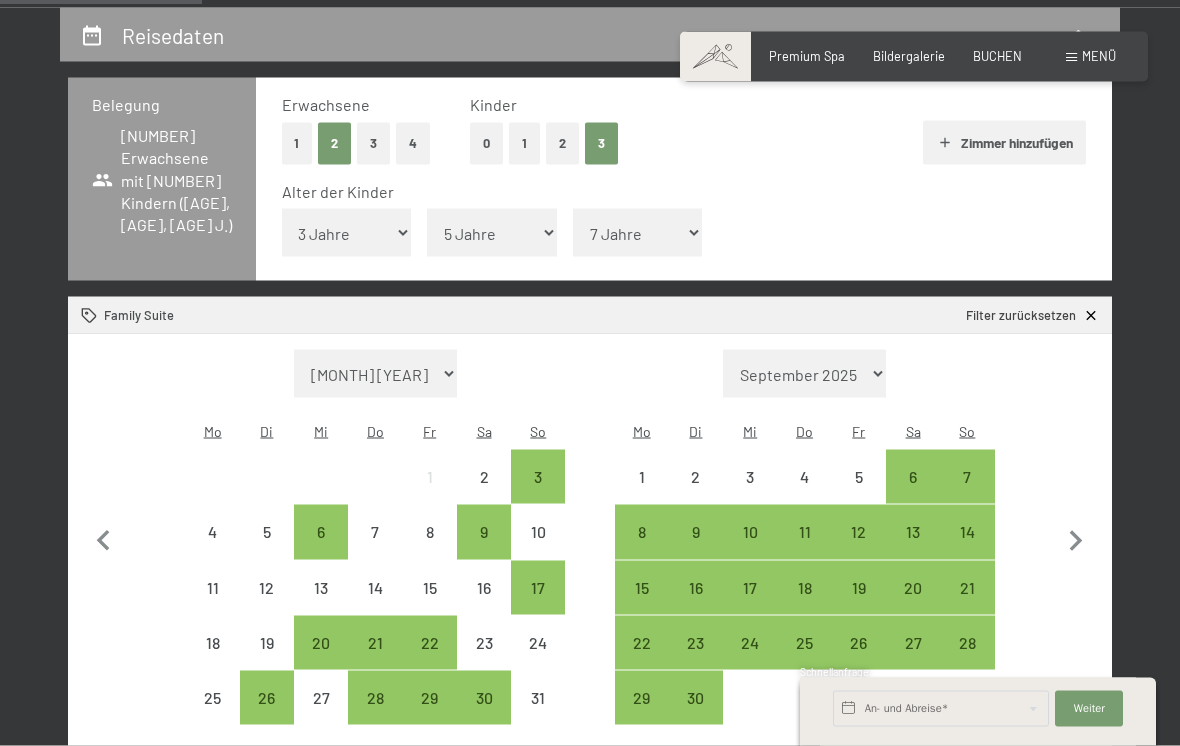 scroll, scrollTop: 375, scrollLeft: 0, axis: vertical 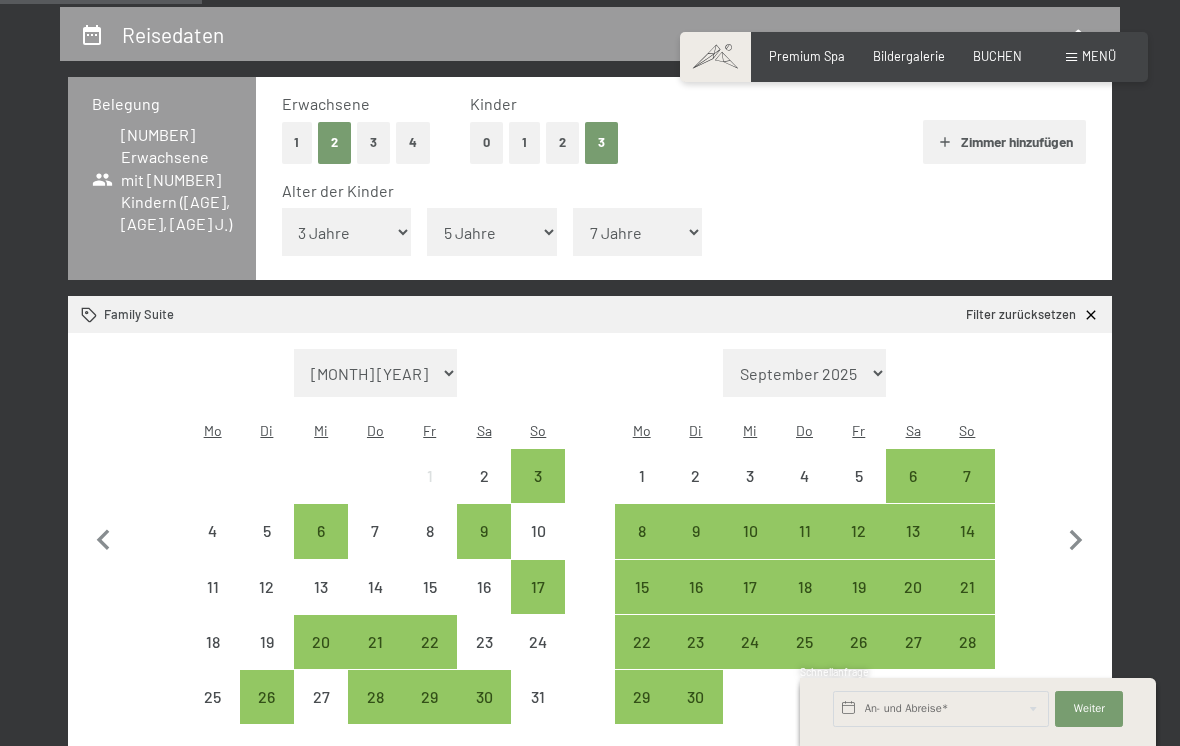 click 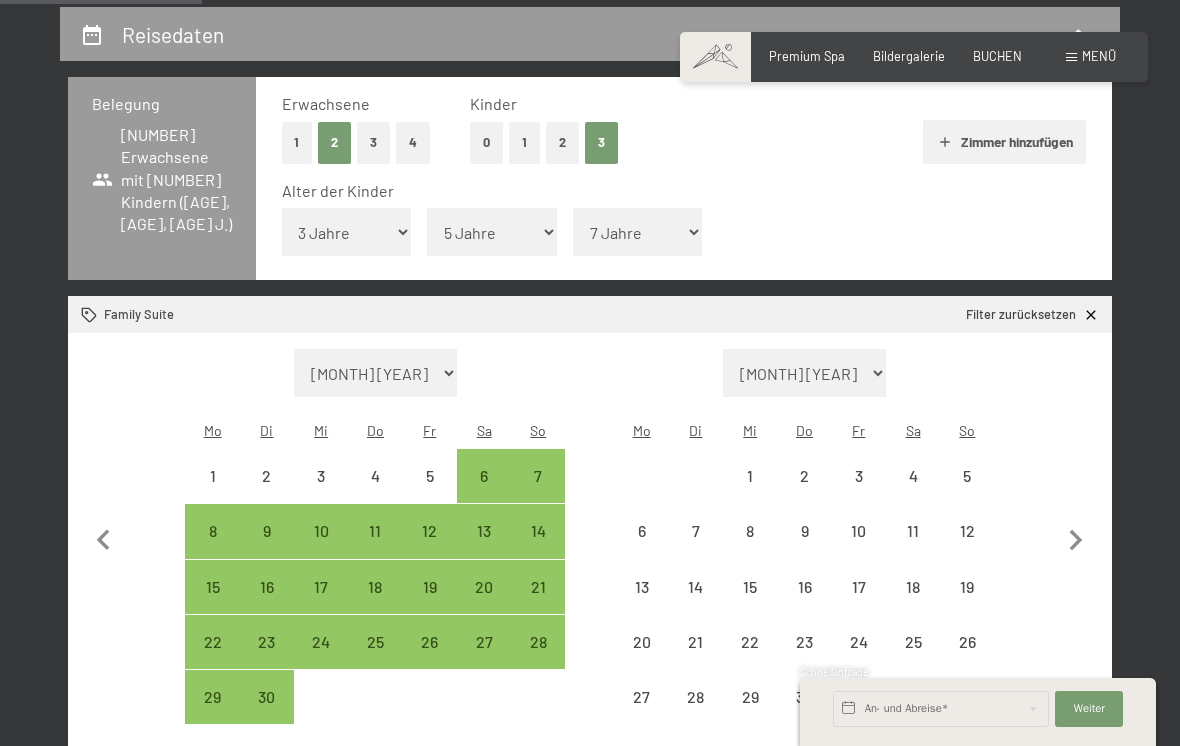 click 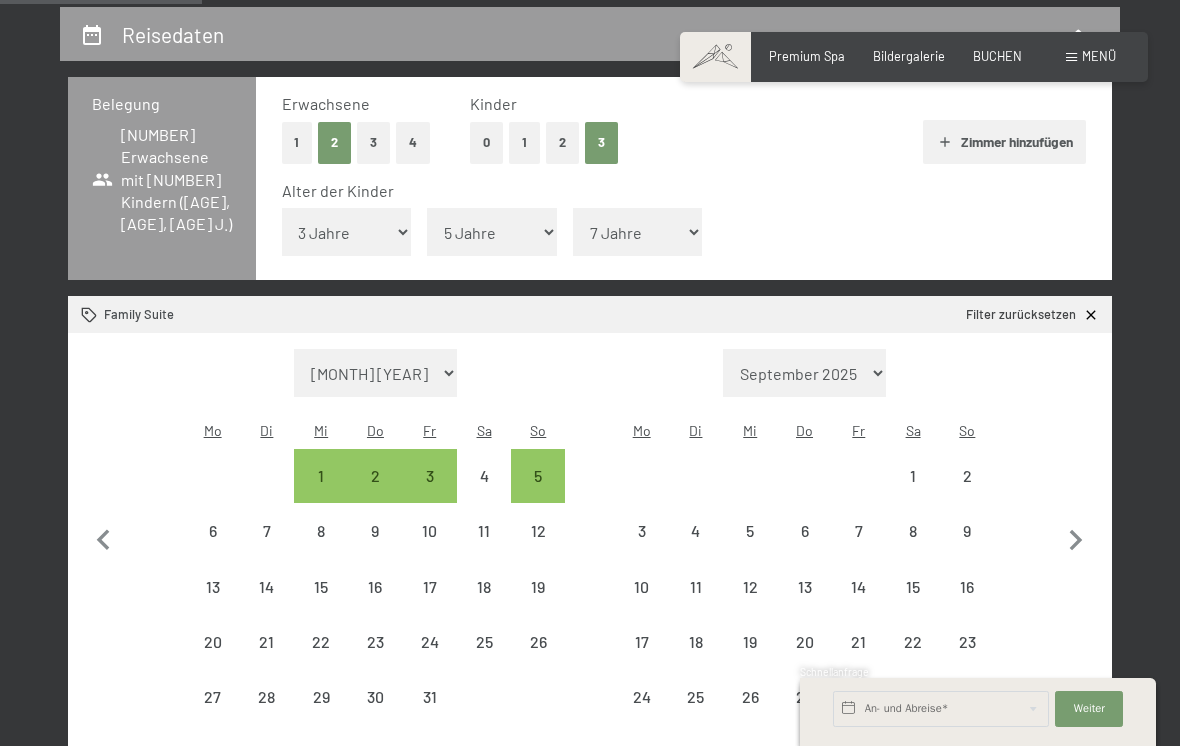 click 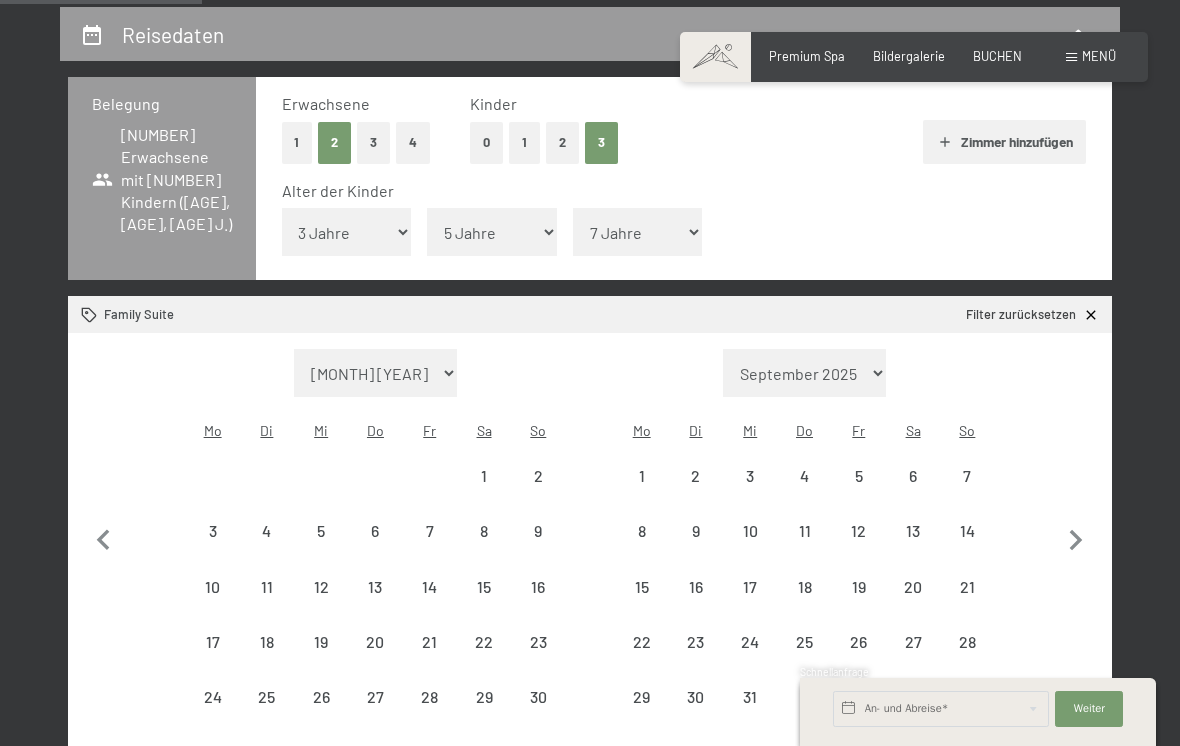 select on "2025-11-01" 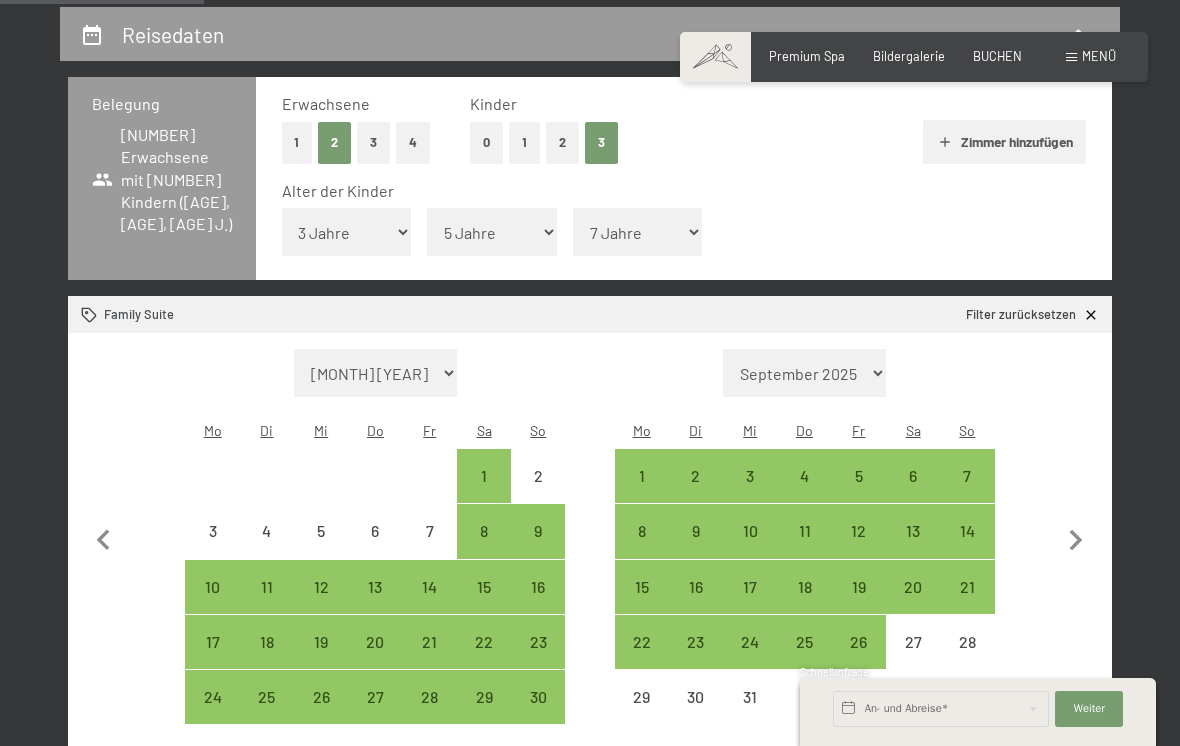 scroll, scrollTop: 373, scrollLeft: 0, axis: vertical 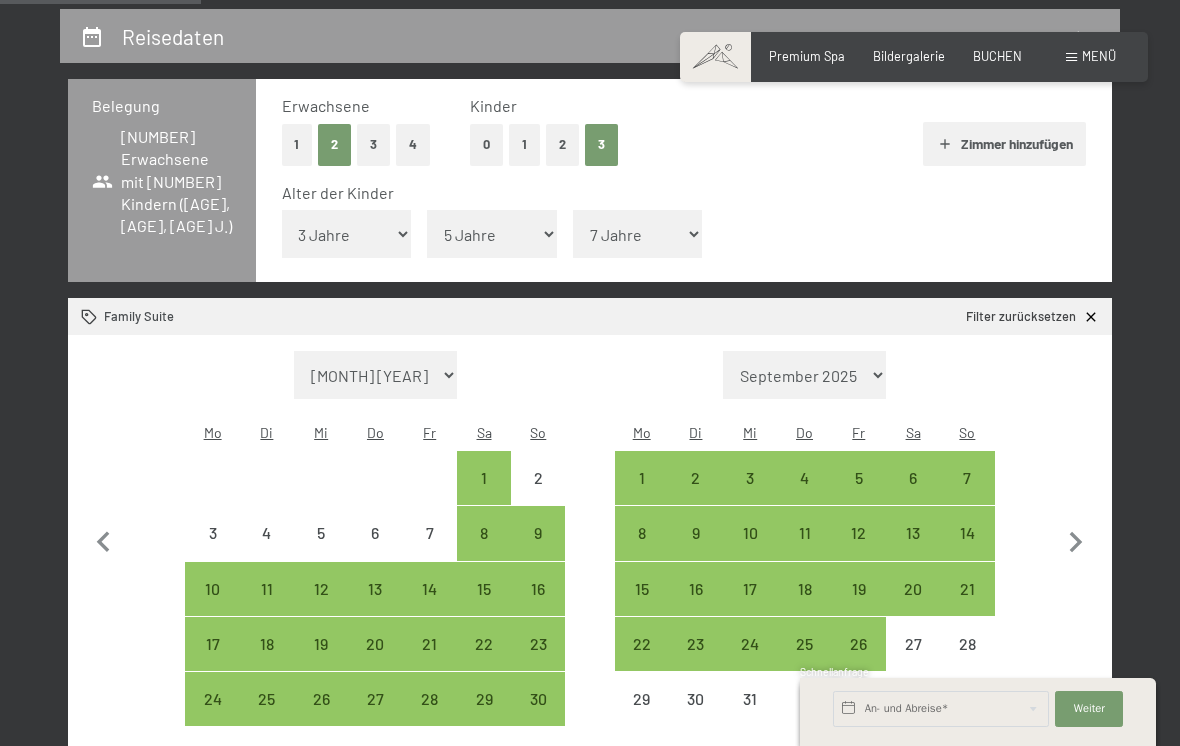 click 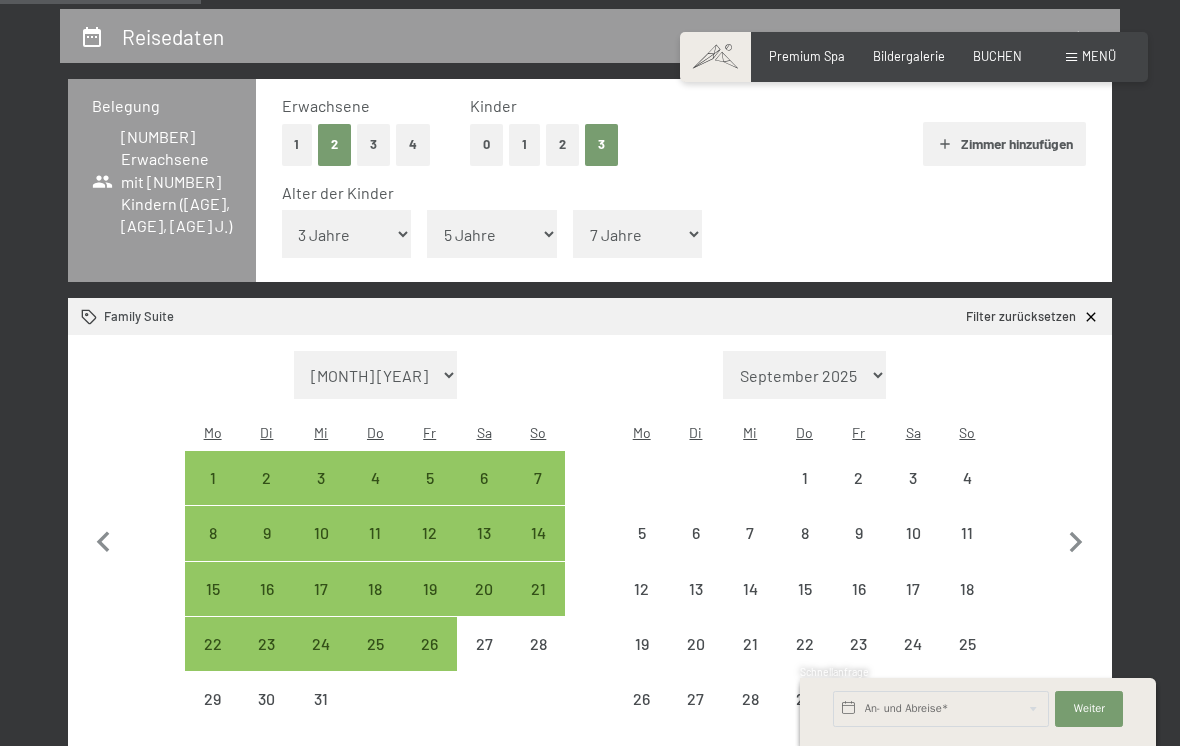 click 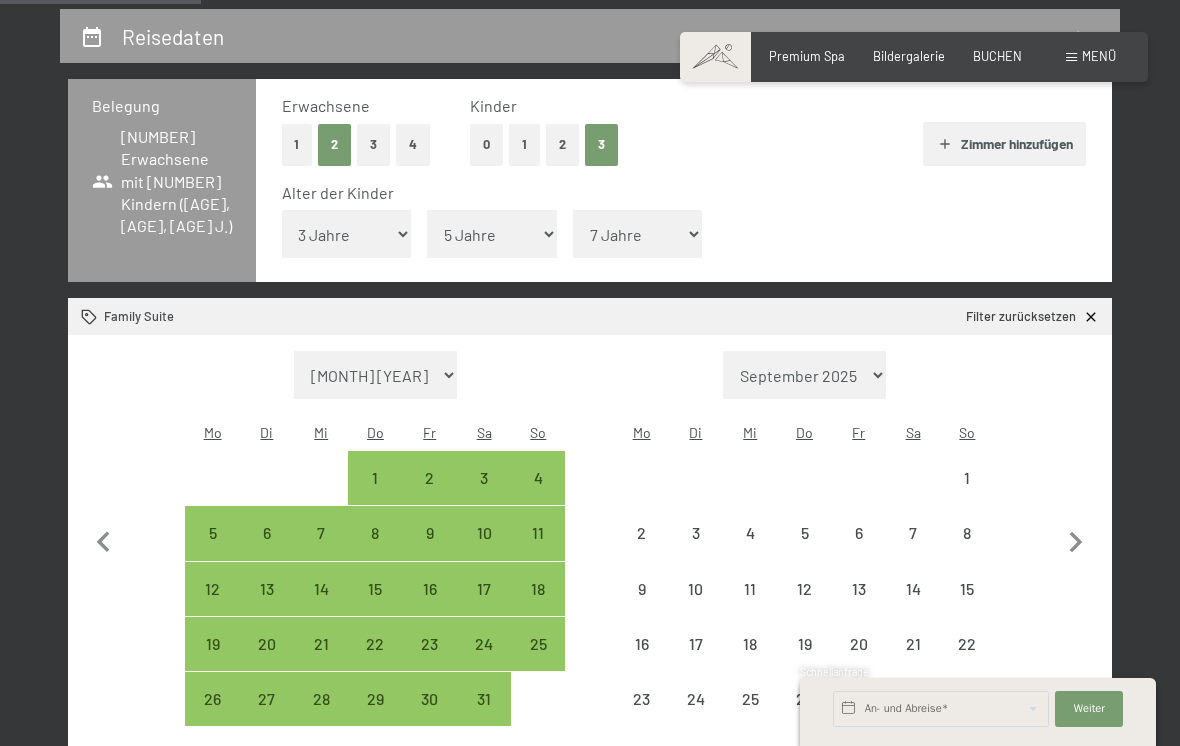 click 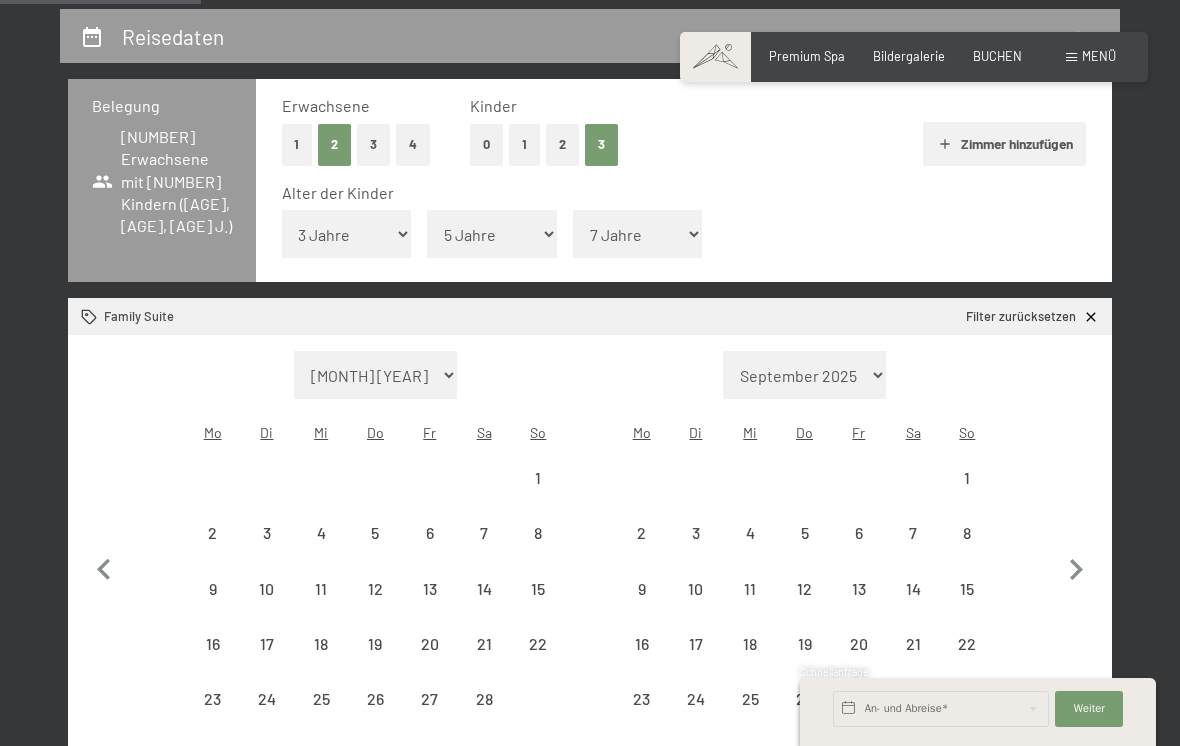 click on "14" at bounding box center (913, 606) 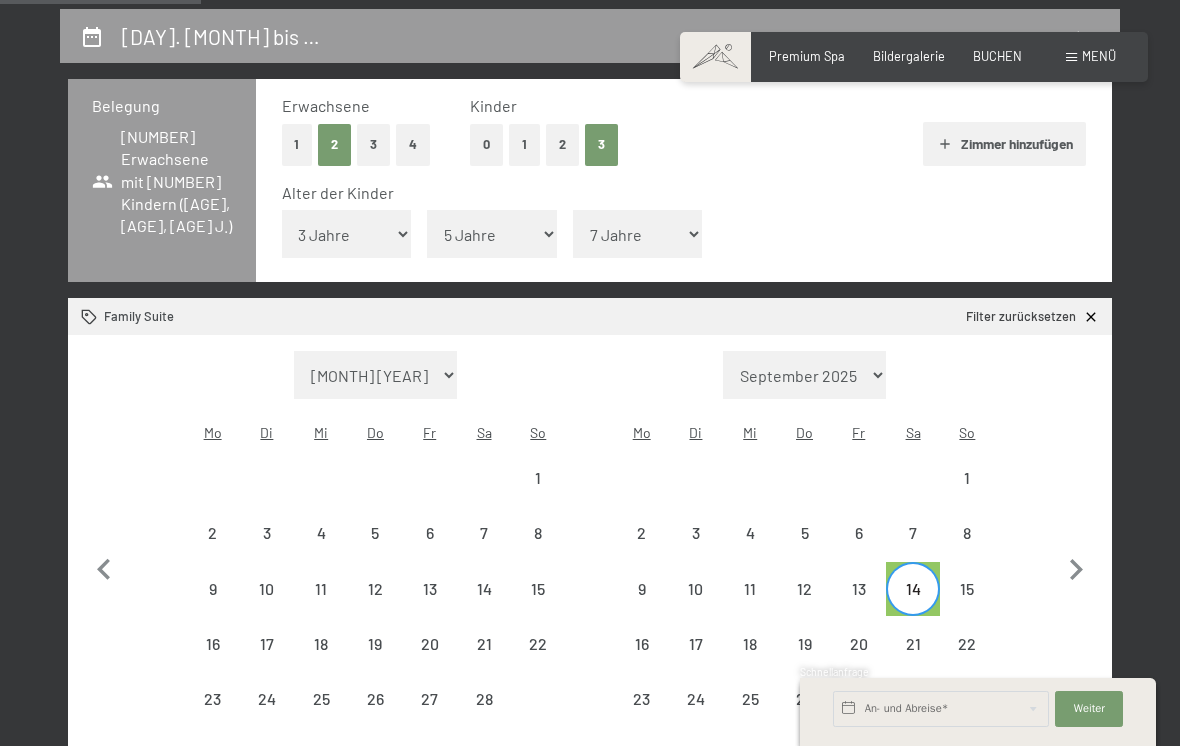 click on "15" at bounding box center (967, 606) 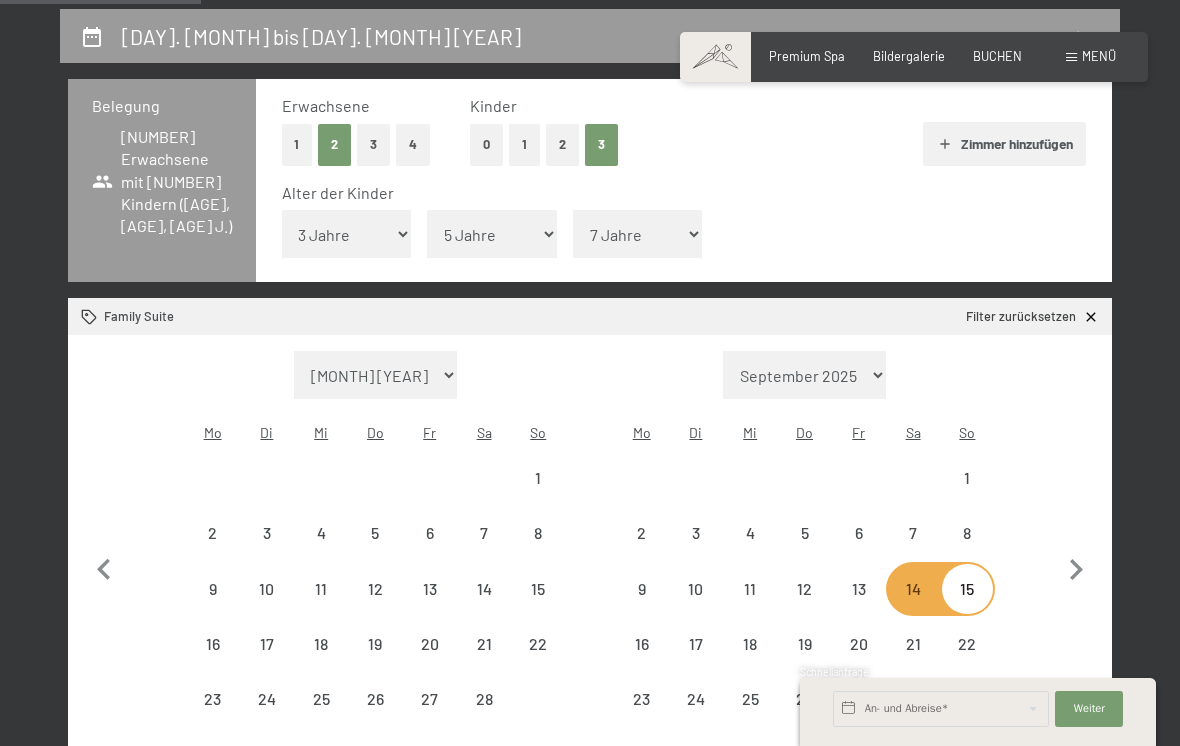 click on "17" at bounding box center (696, 661) 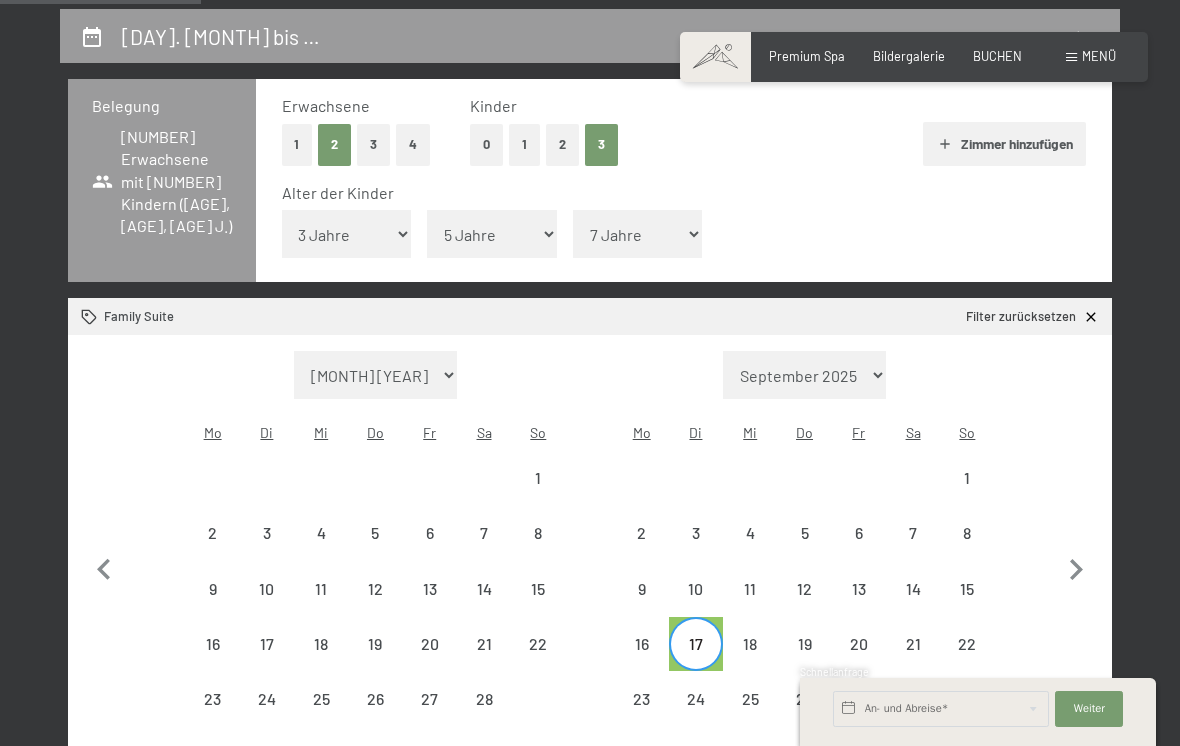 click on "14" at bounding box center (913, 606) 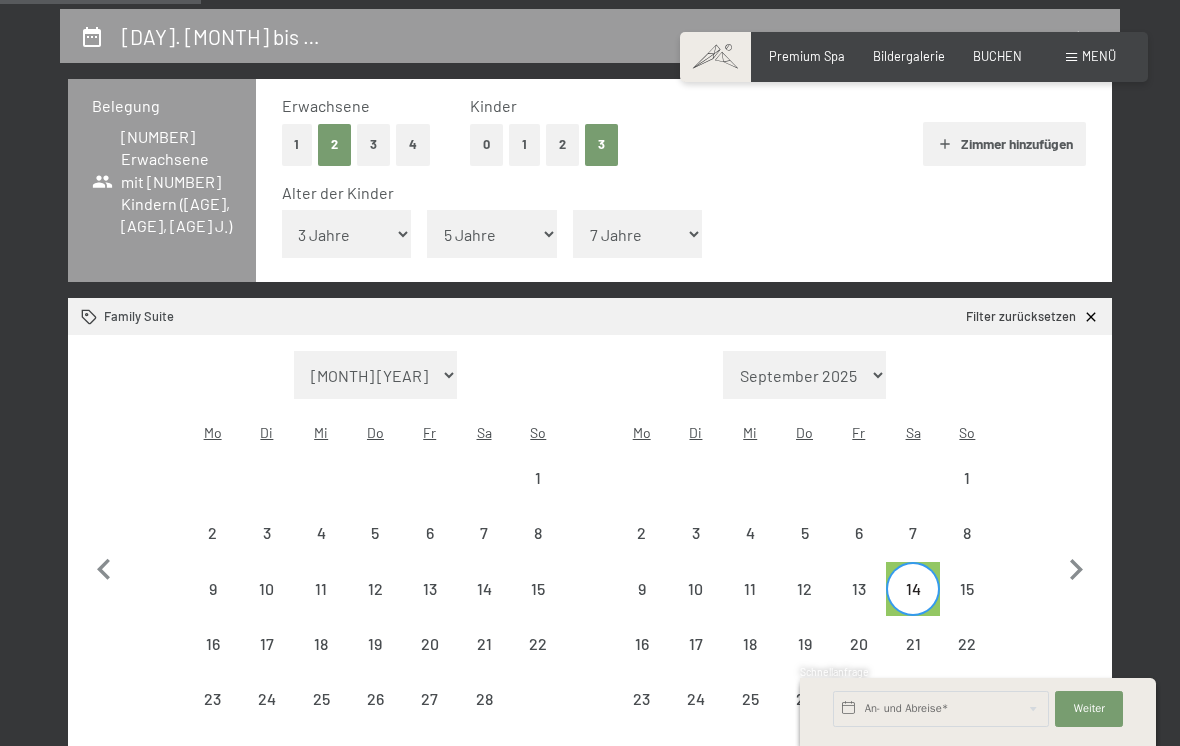 select on "2026-02-01" 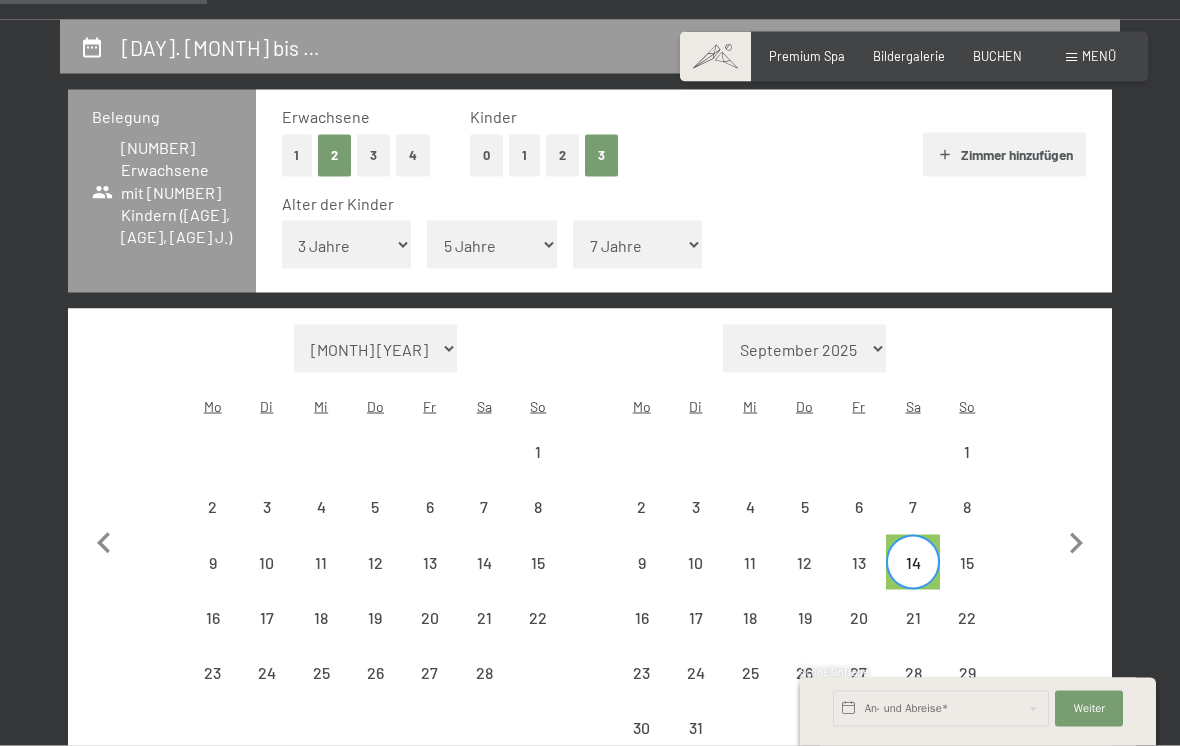 scroll, scrollTop: 372, scrollLeft: 0, axis: vertical 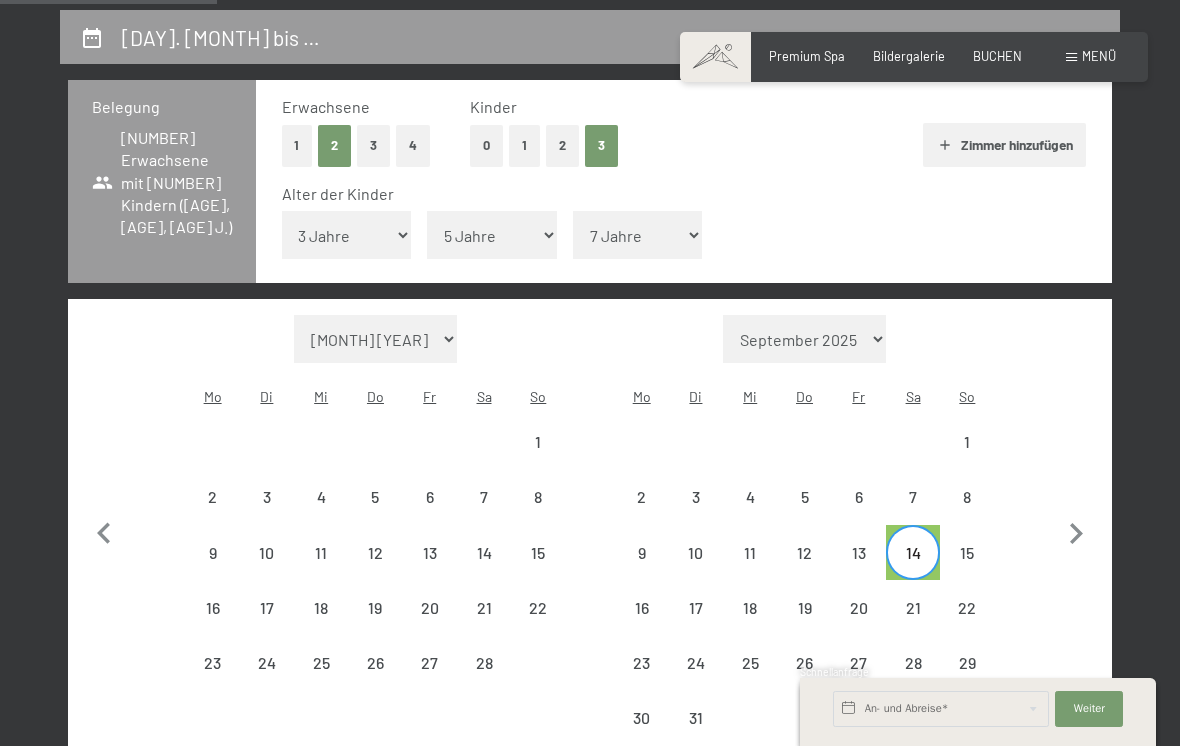 click on "15" at bounding box center (967, 570) 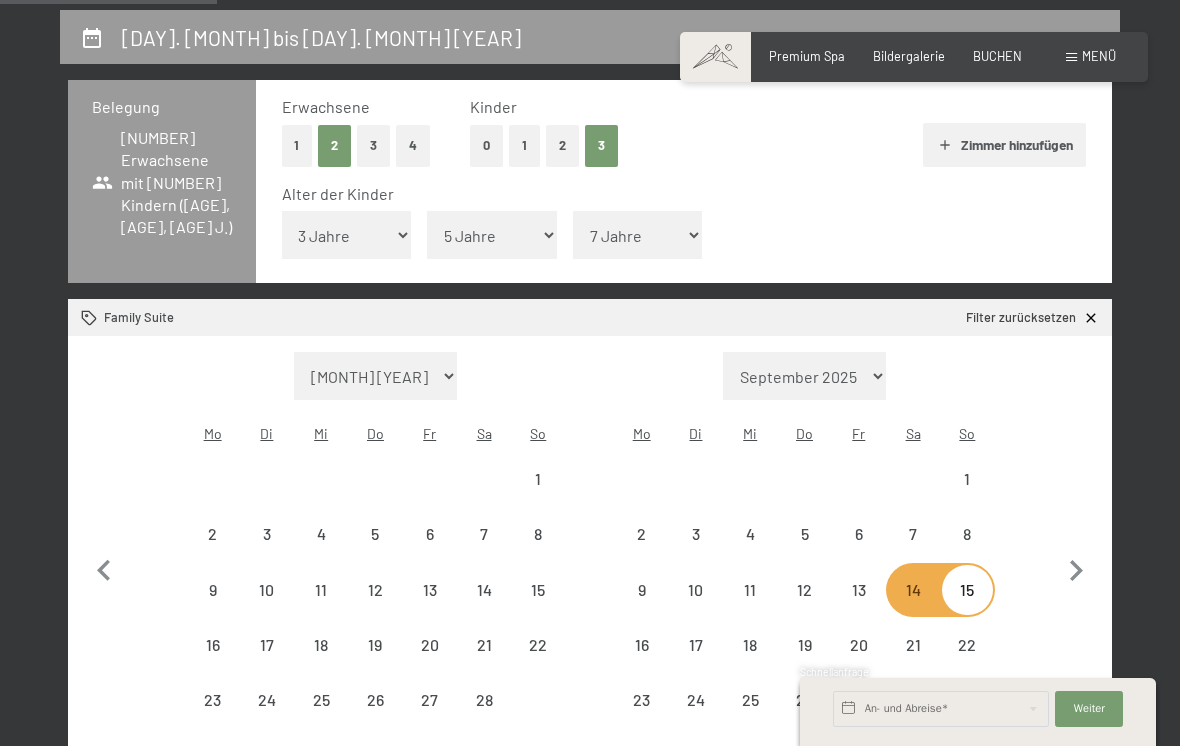 click on "9" at bounding box center (642, 607) 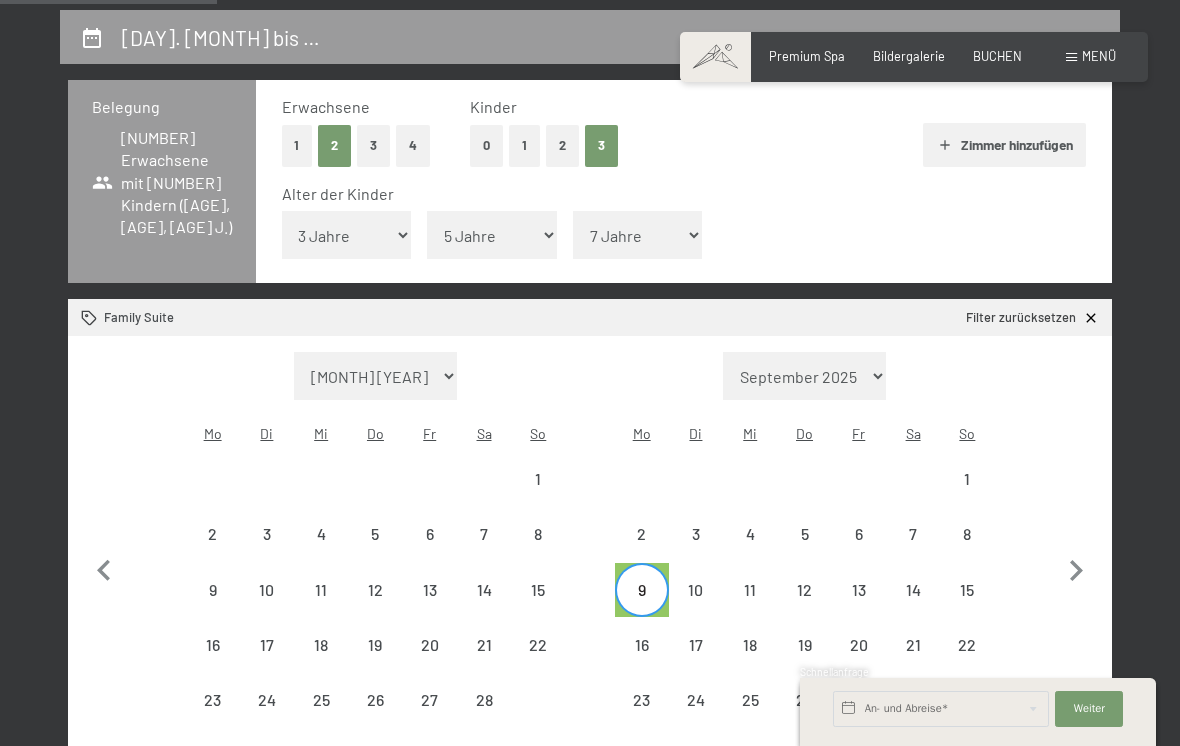 click on "10" at bounding box center (696, 607) 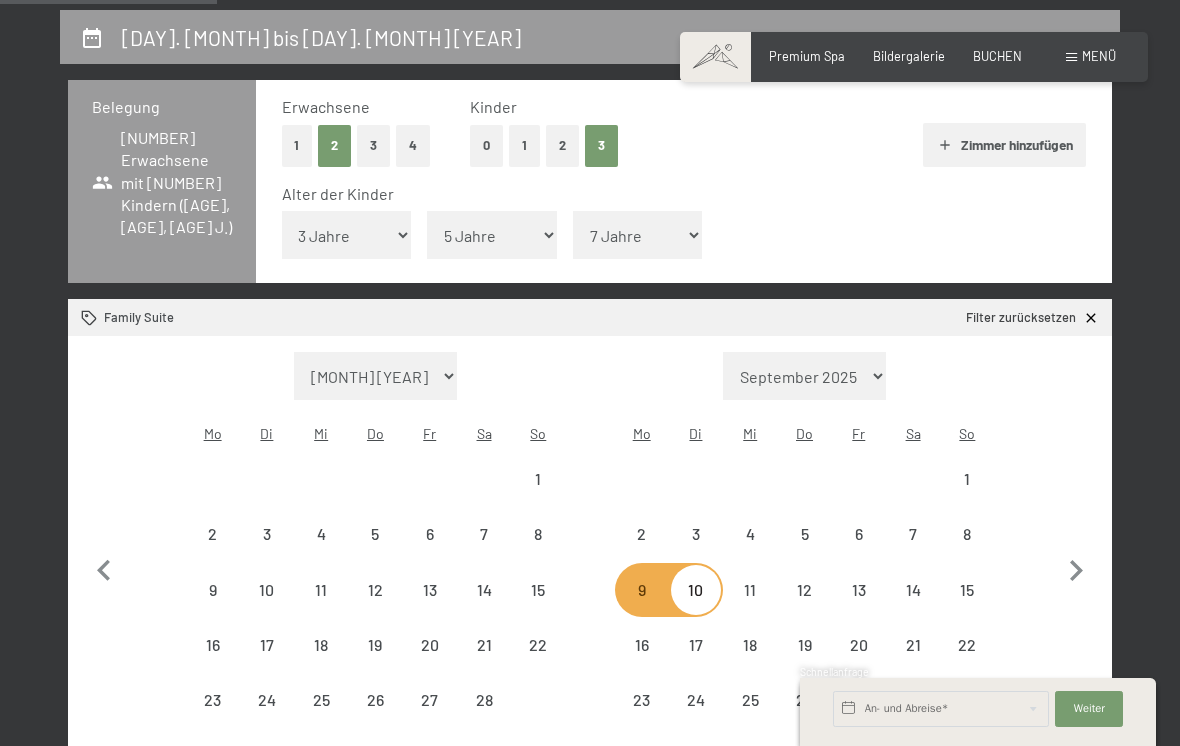 click on "11" at bounding box center (750, 607) 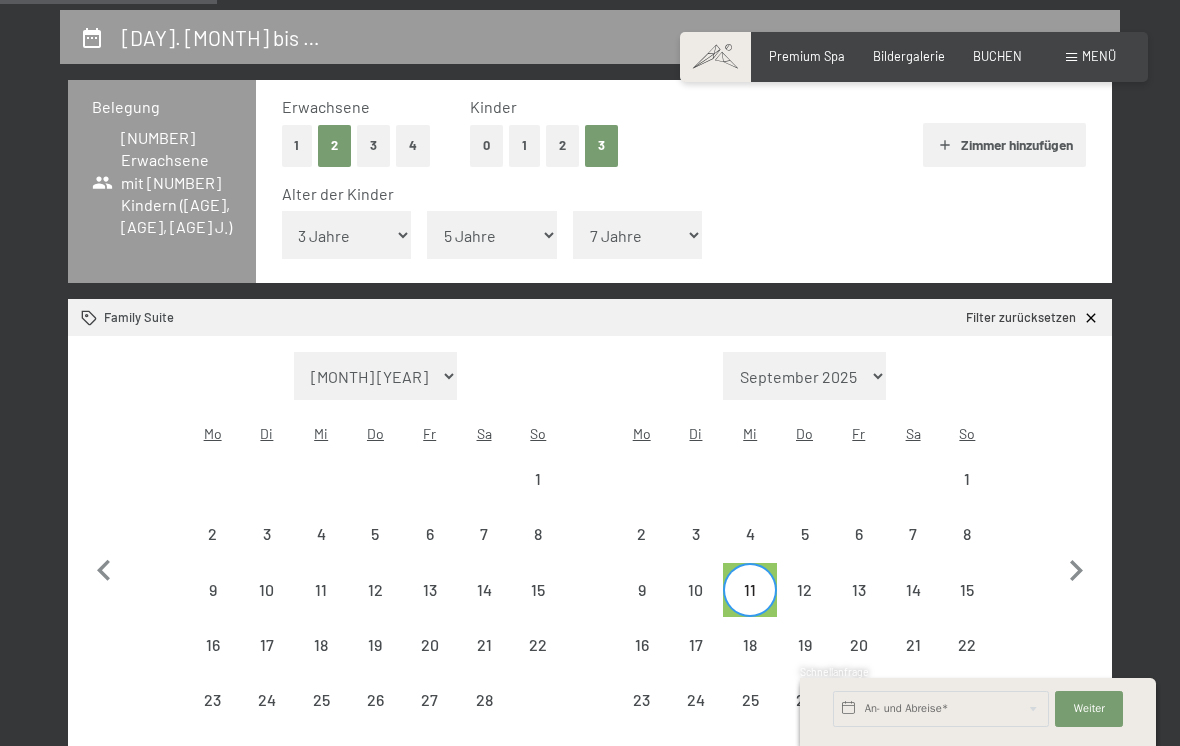 click on "12" at bounding box center (804, 607) 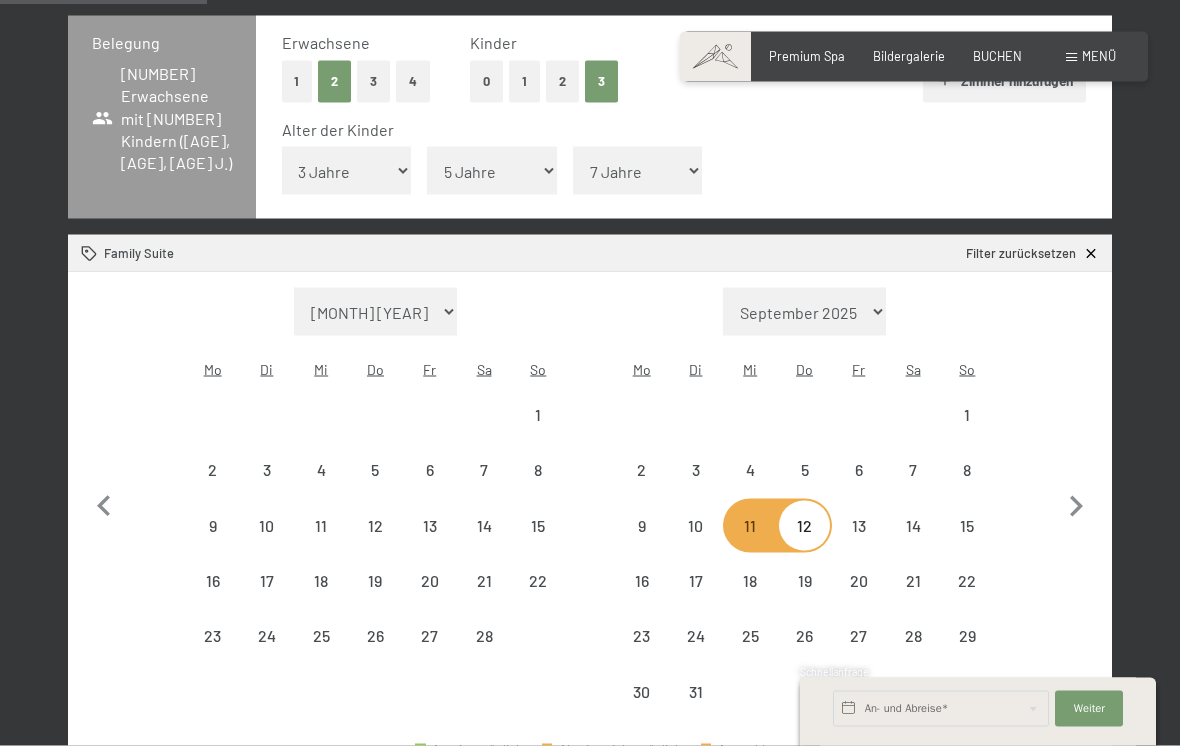 scroll, scrollTop: 437, scrollLeft: 0, axis: vertical 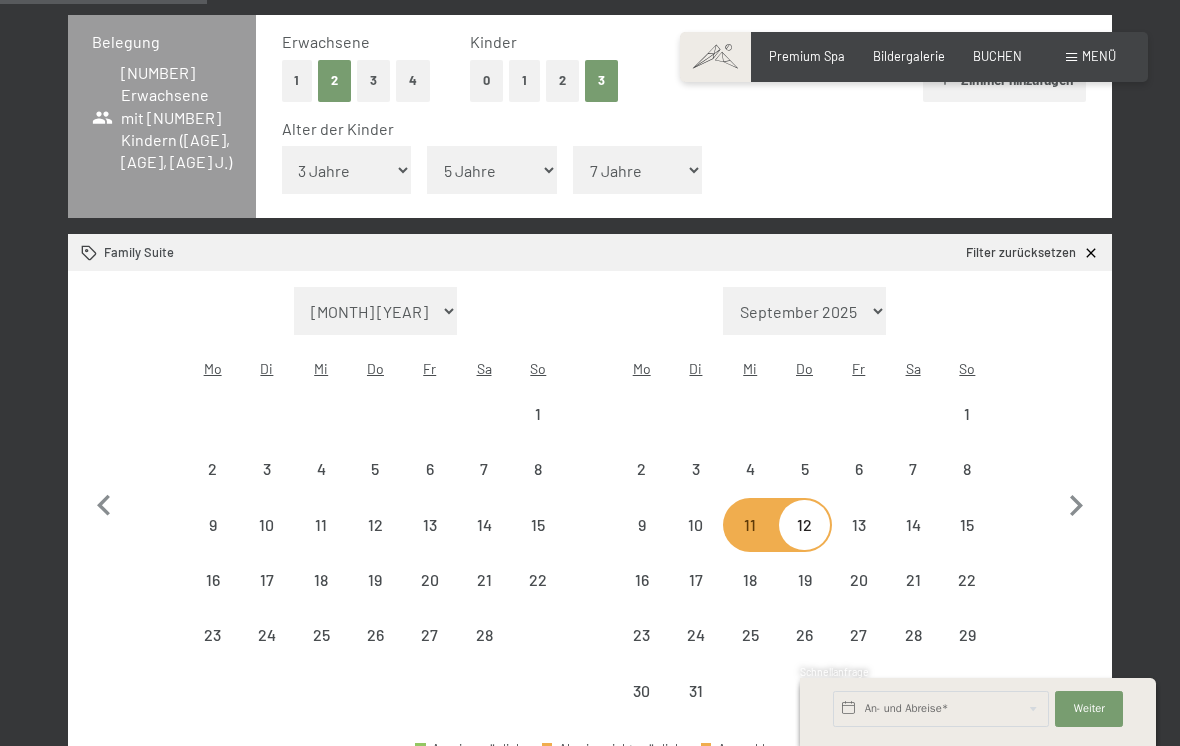 click on "9" at bounding box center (642, 525) 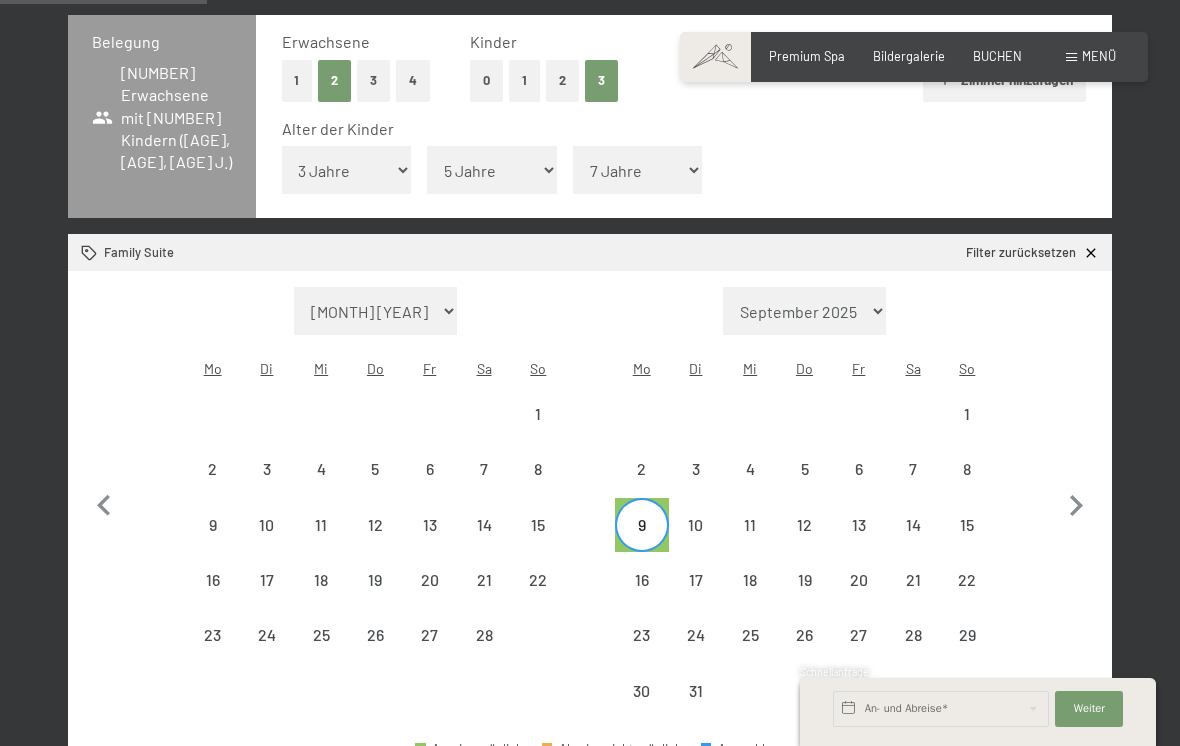 click on "10" at bounding box center [696, 542] 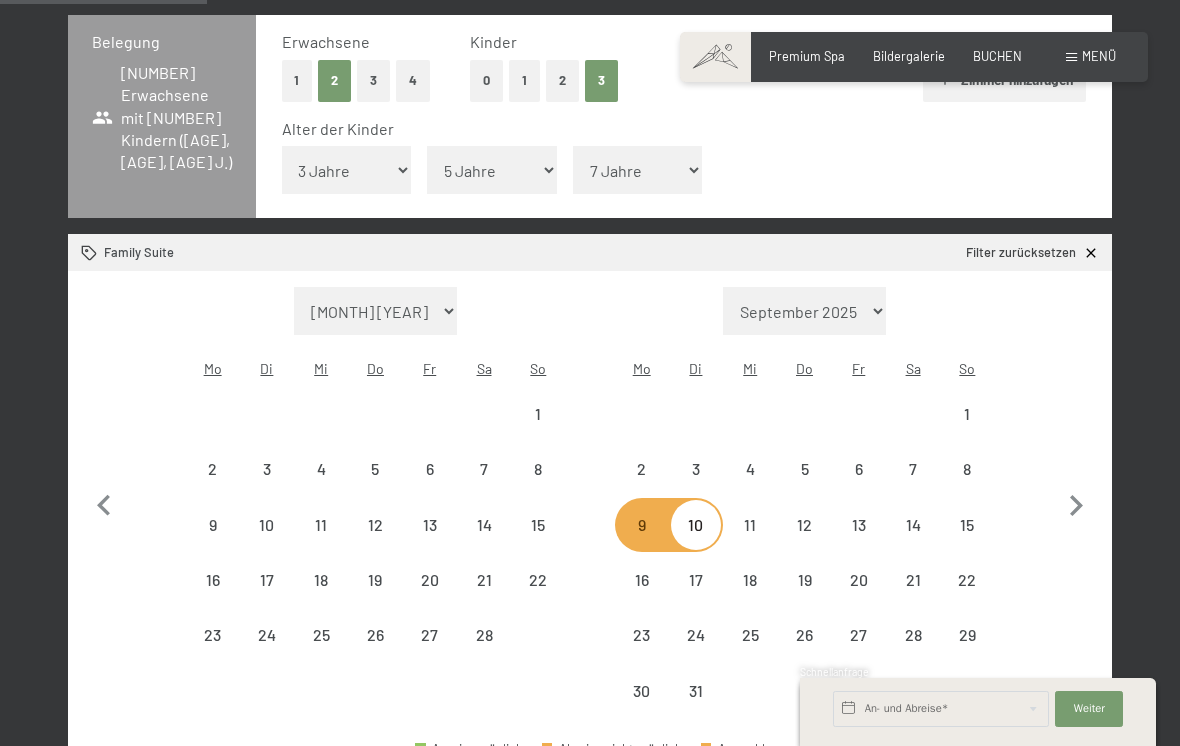 click on "11" at bounding box center (750, 542) 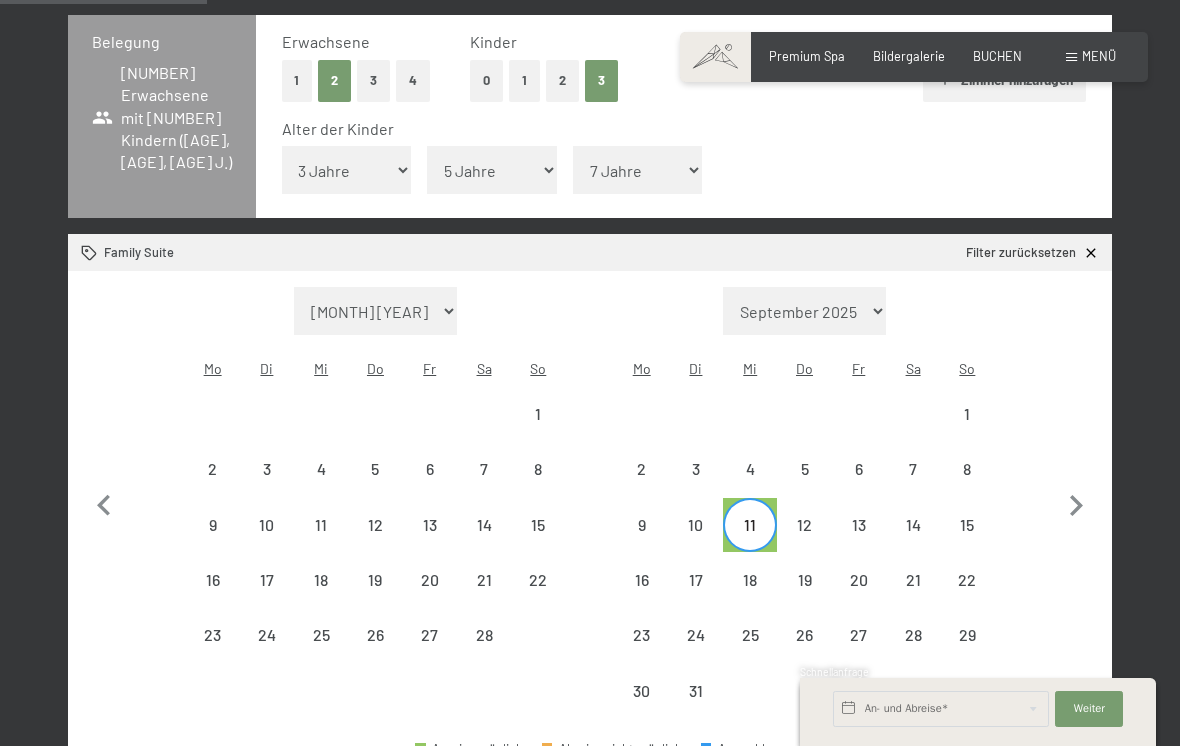 click on "12" at bounding box center [804, 542] 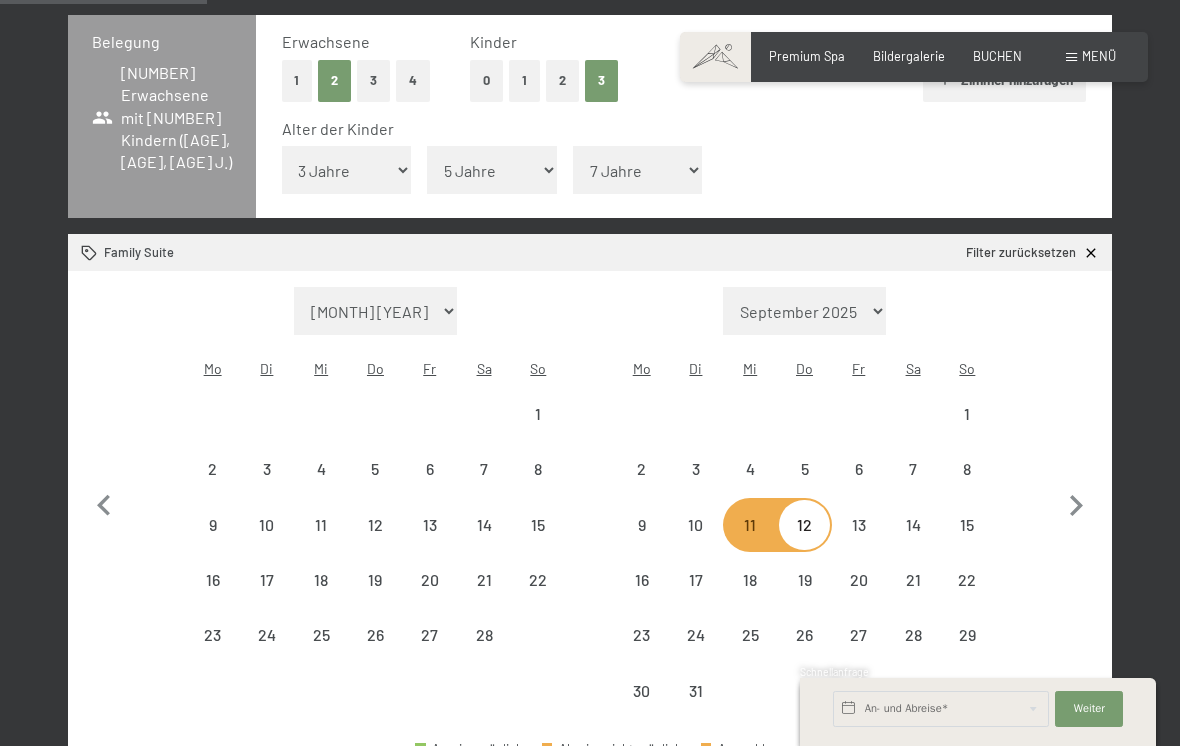 click on "7" at bounding box center [913, 486] 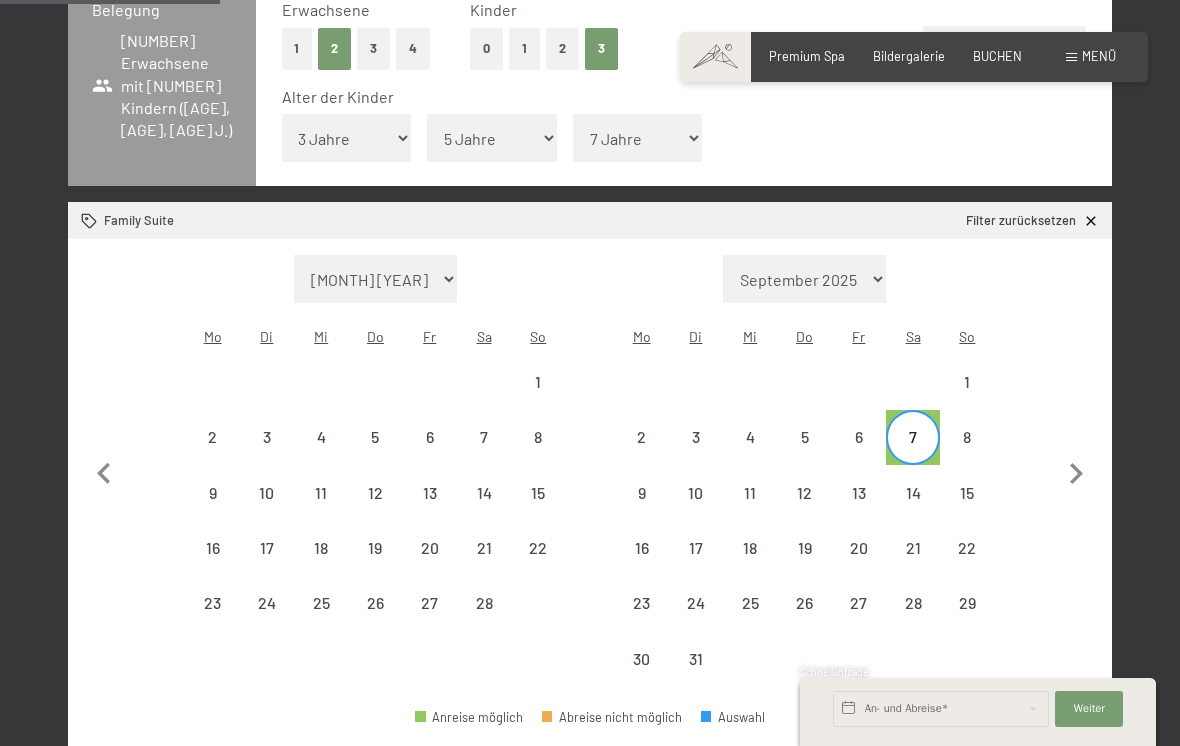 scroll, scrollTop: 477, scrollLeft: 0, axis: vertical 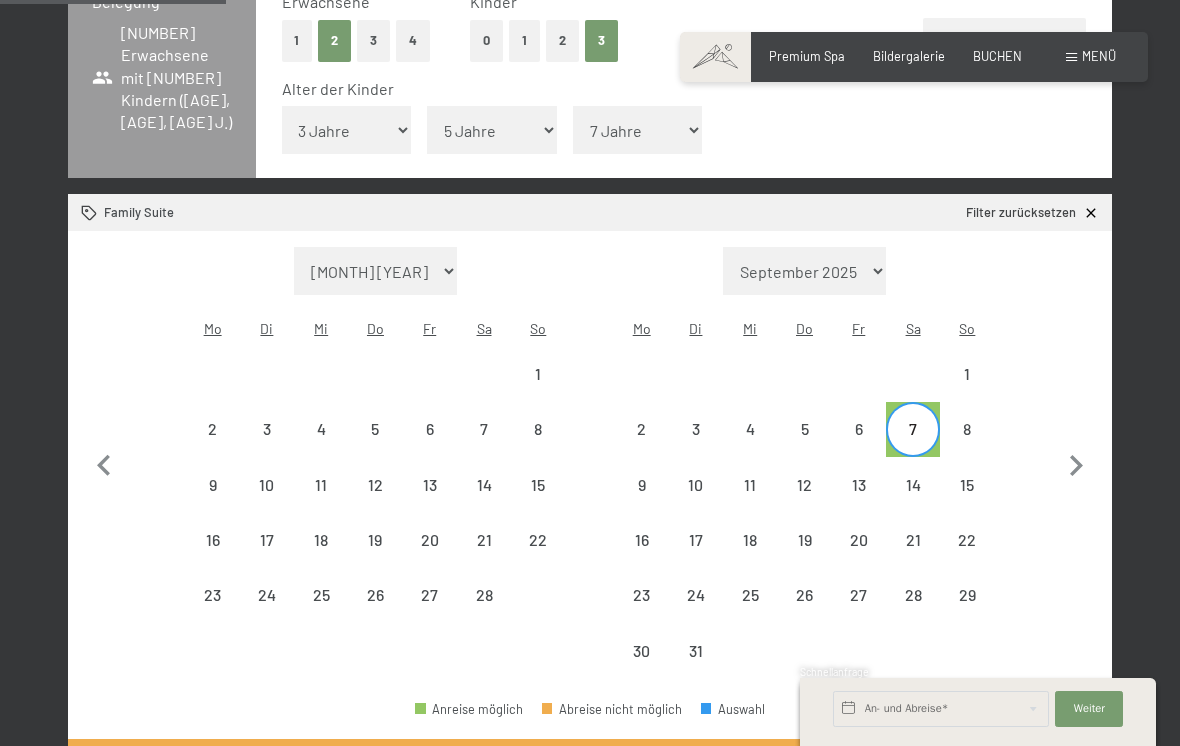 click 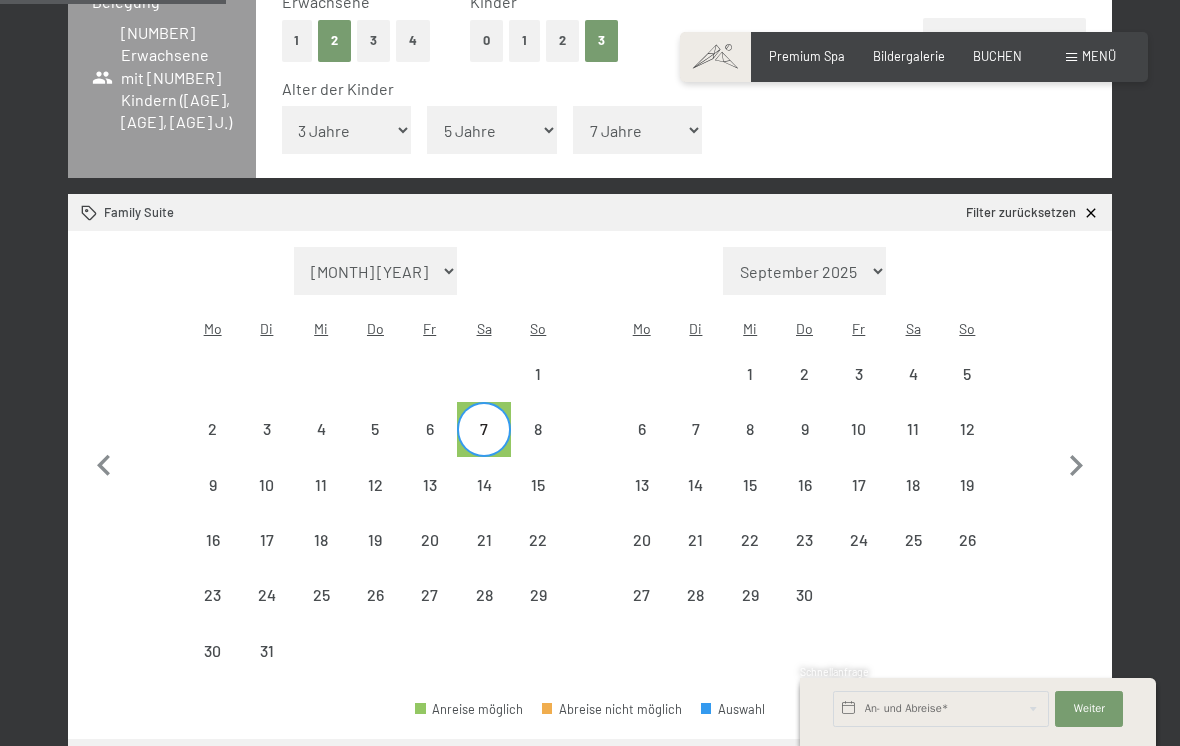 select on "2026-03-01" 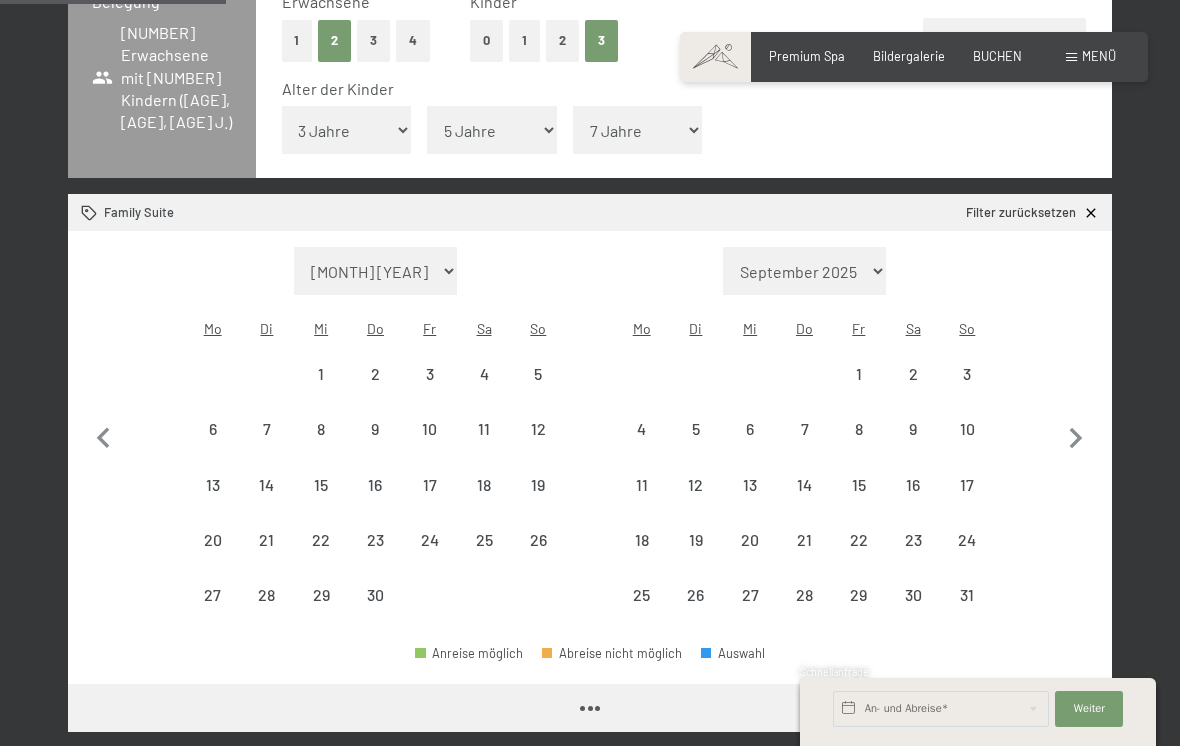 select on "2026-04-01" 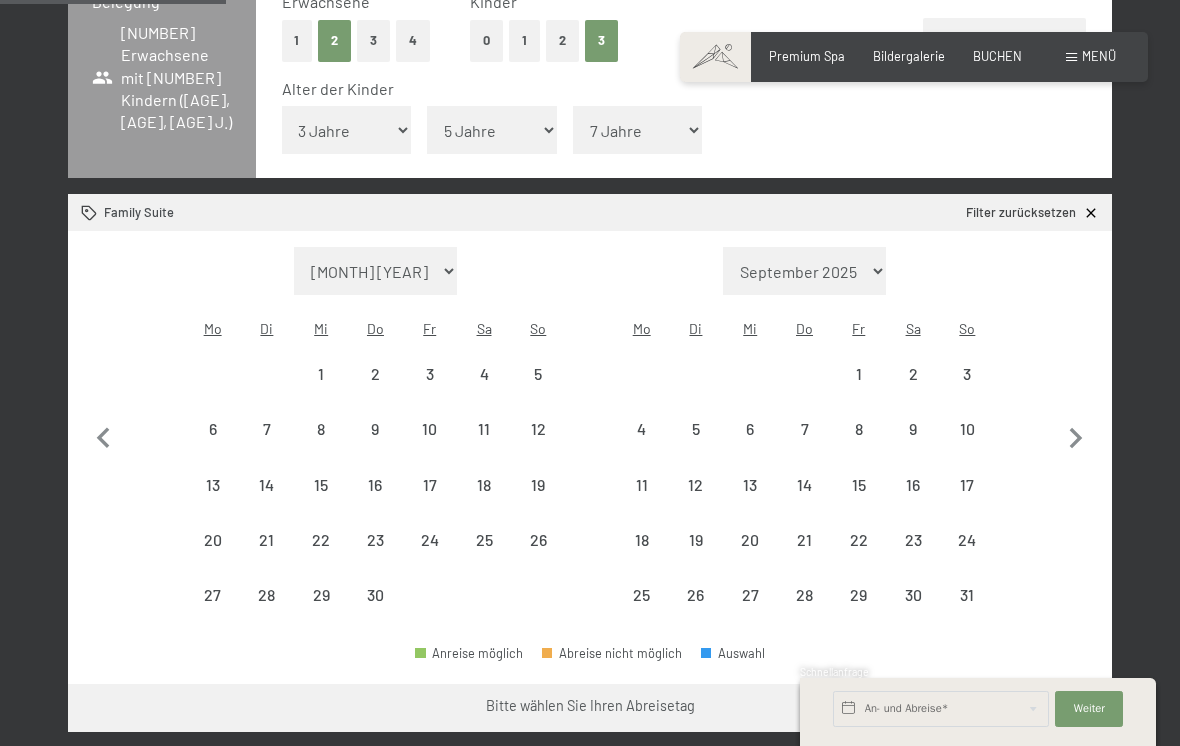click 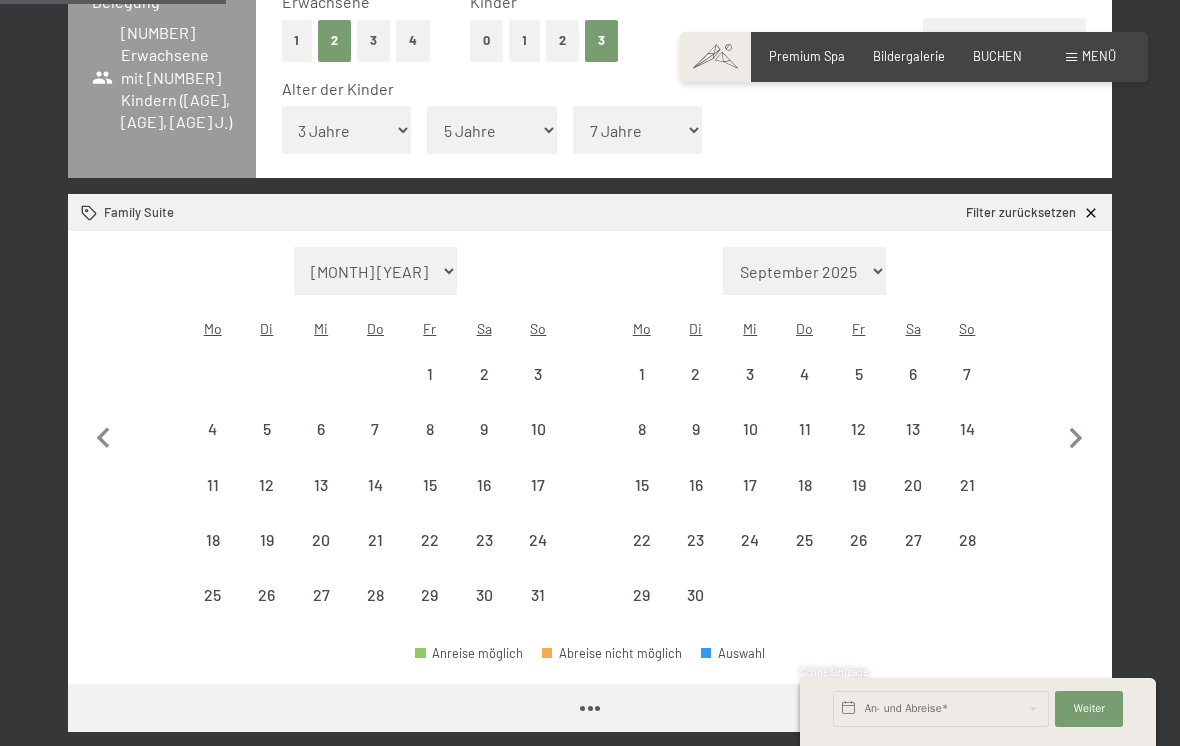 select on "2026-05-01" 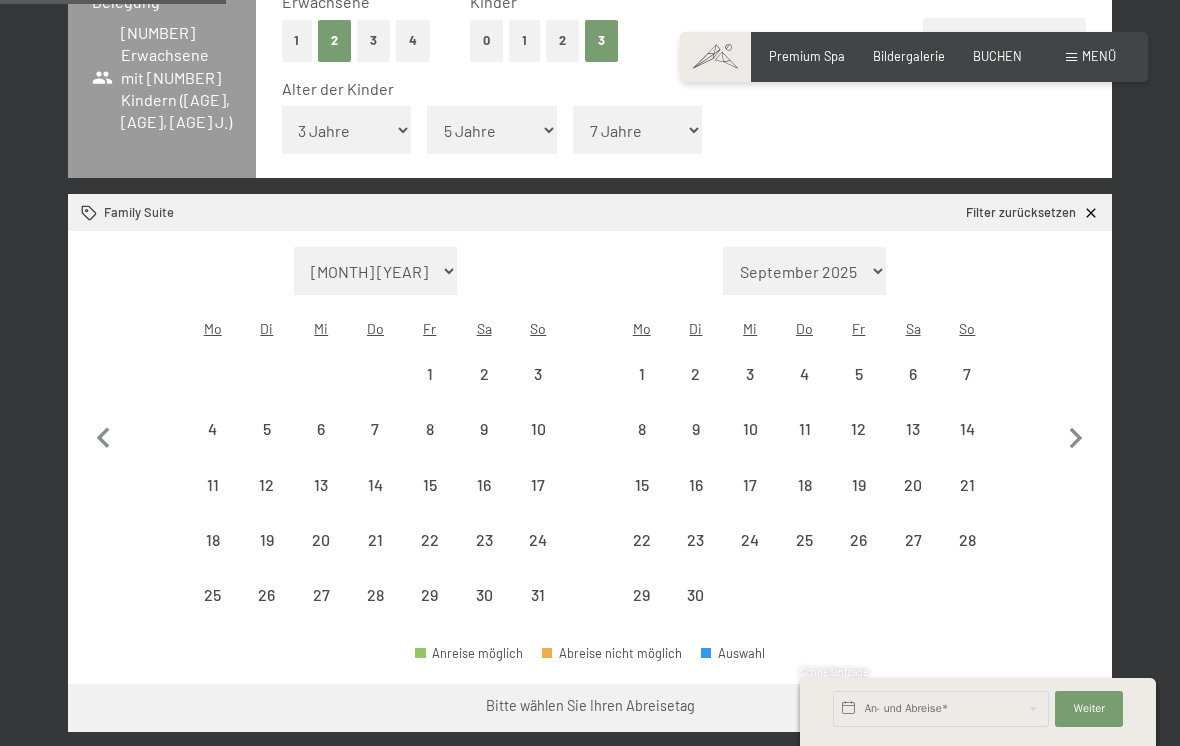 click 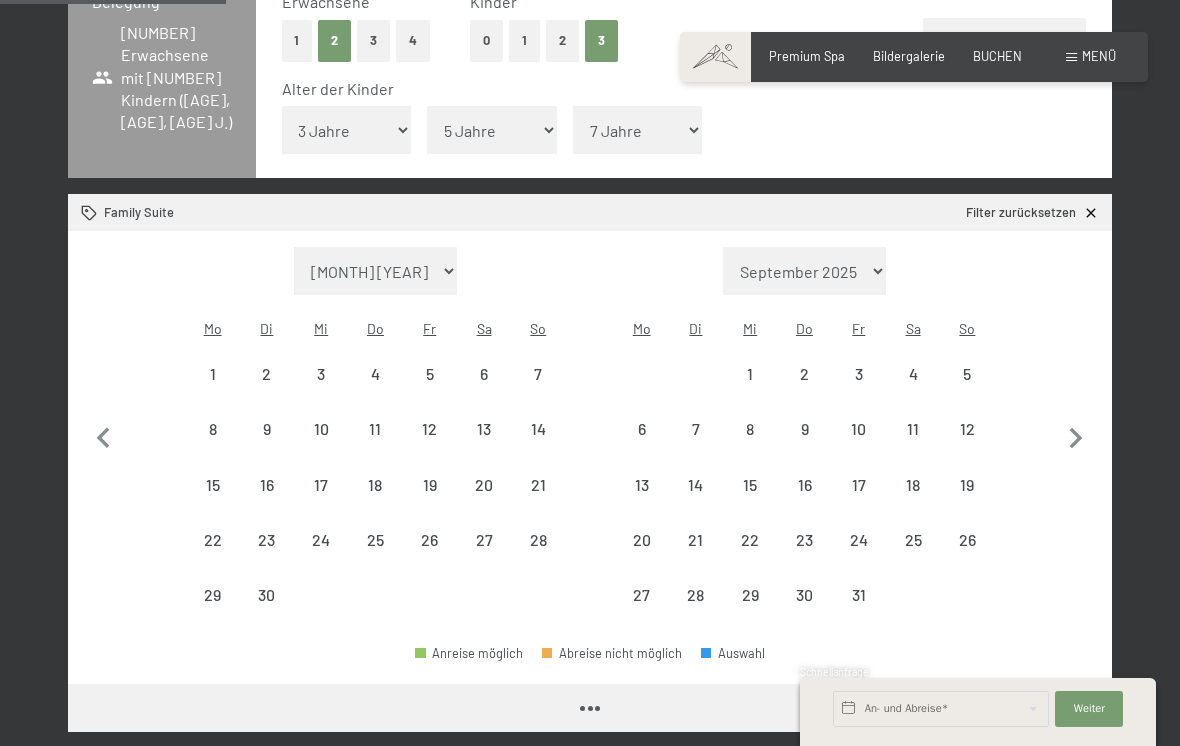 select on "2026-06-01" 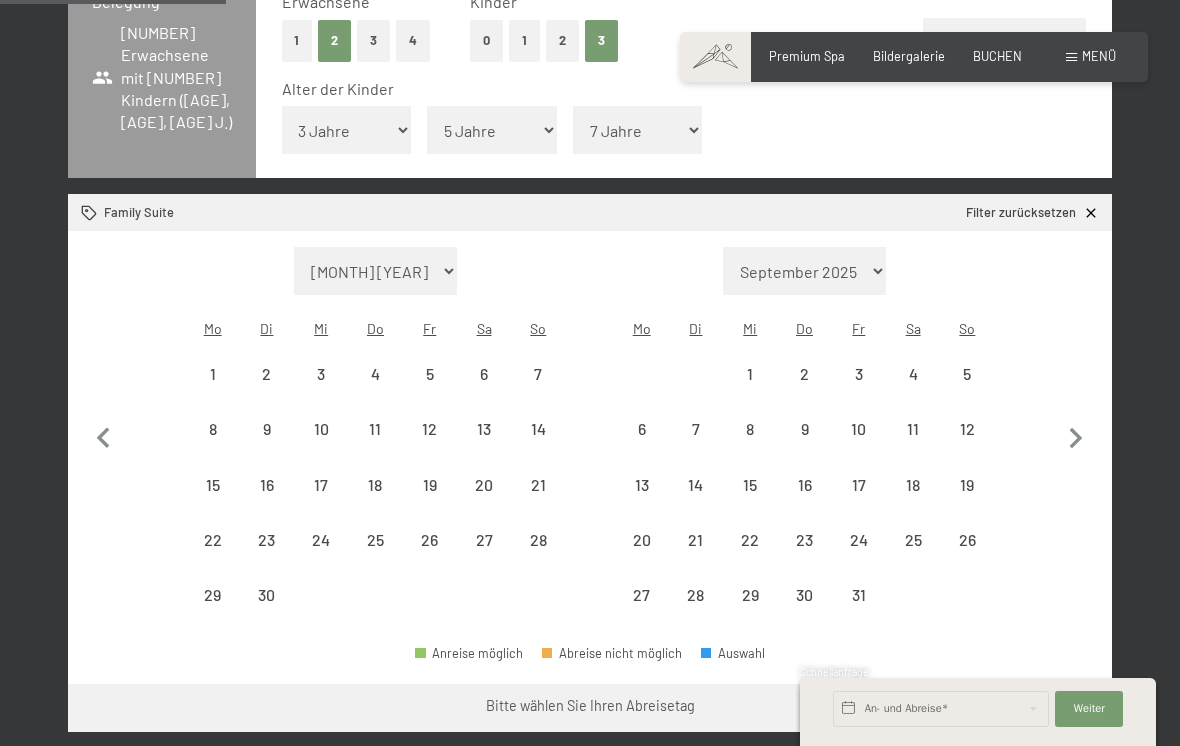 click on "5" at bounding box center [967, 391] 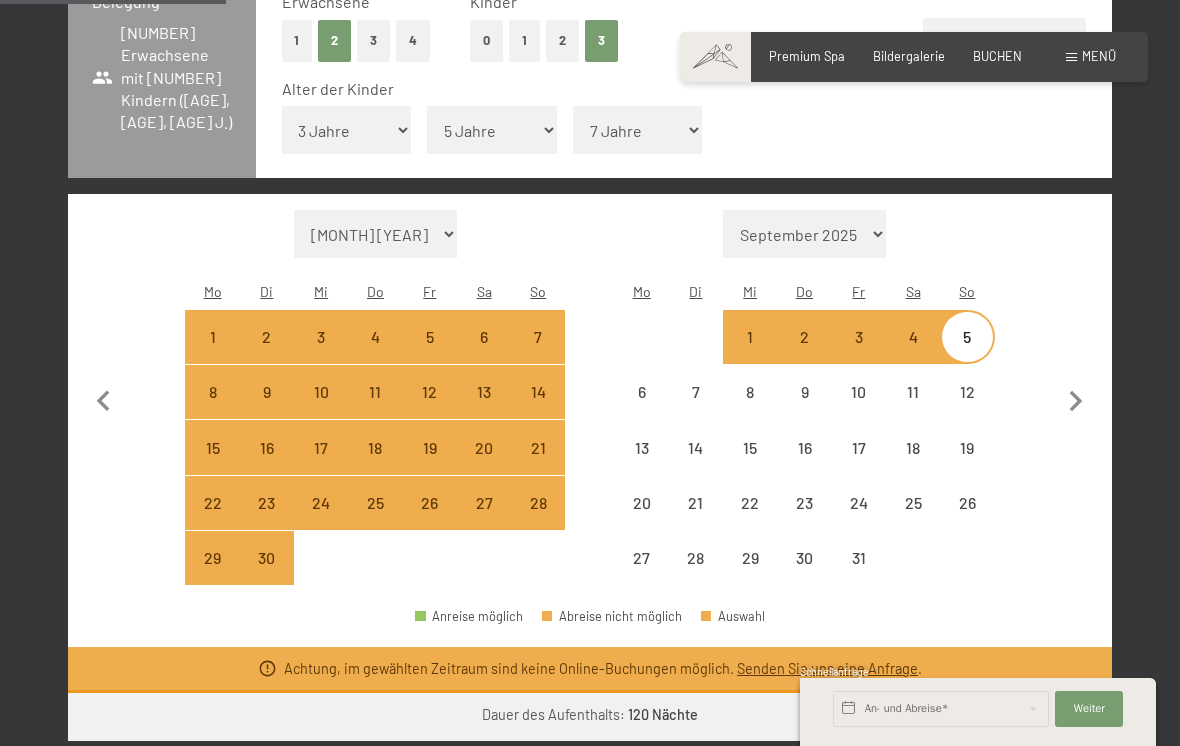 scroll, scrollTop: 481, scrollLeft: 0, axis: vertical 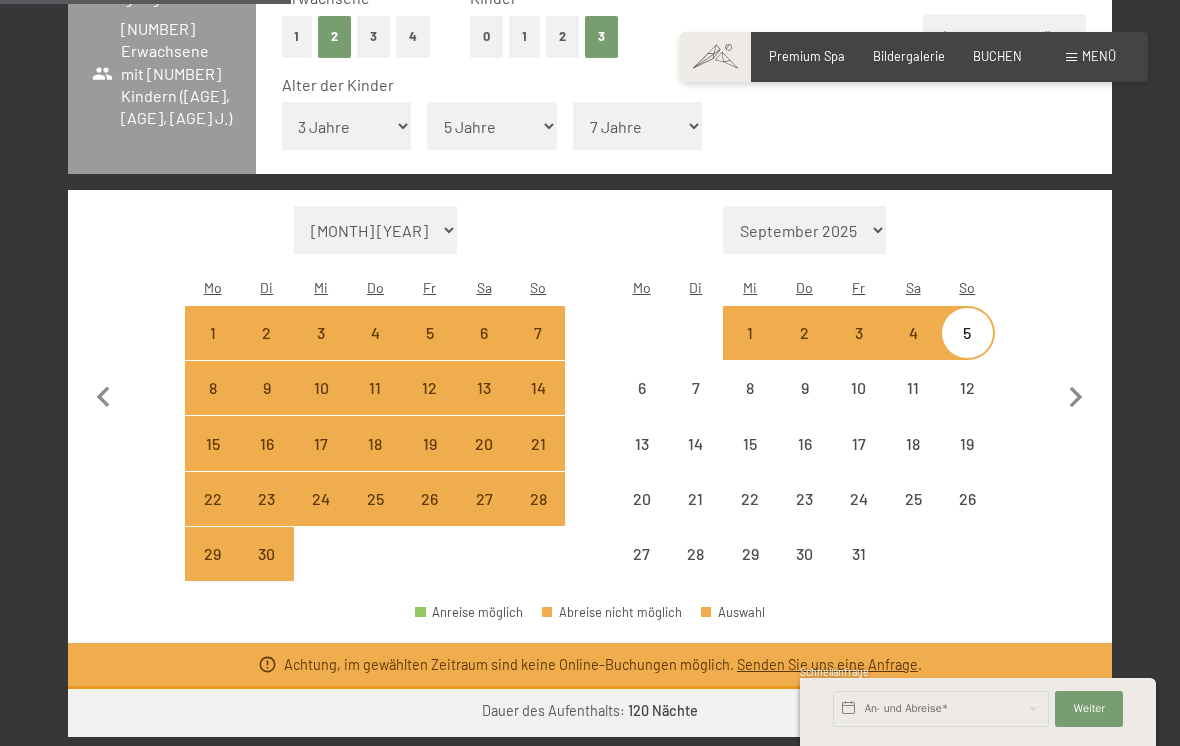 click 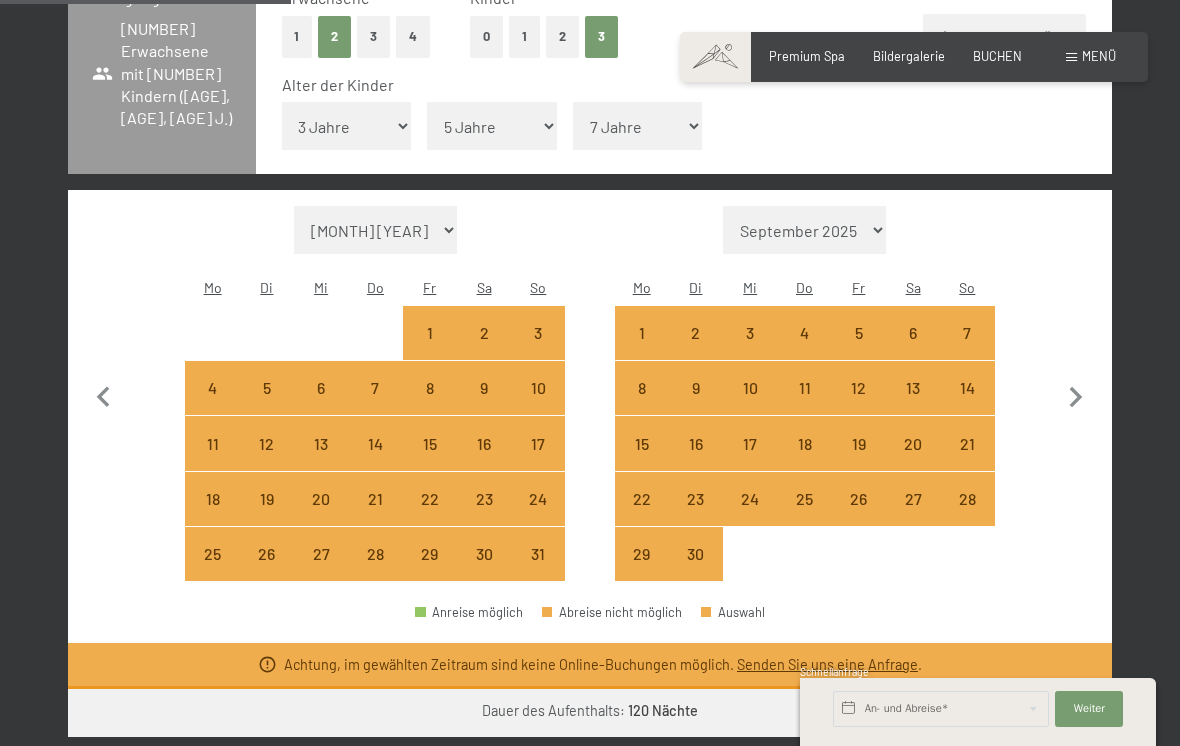 click 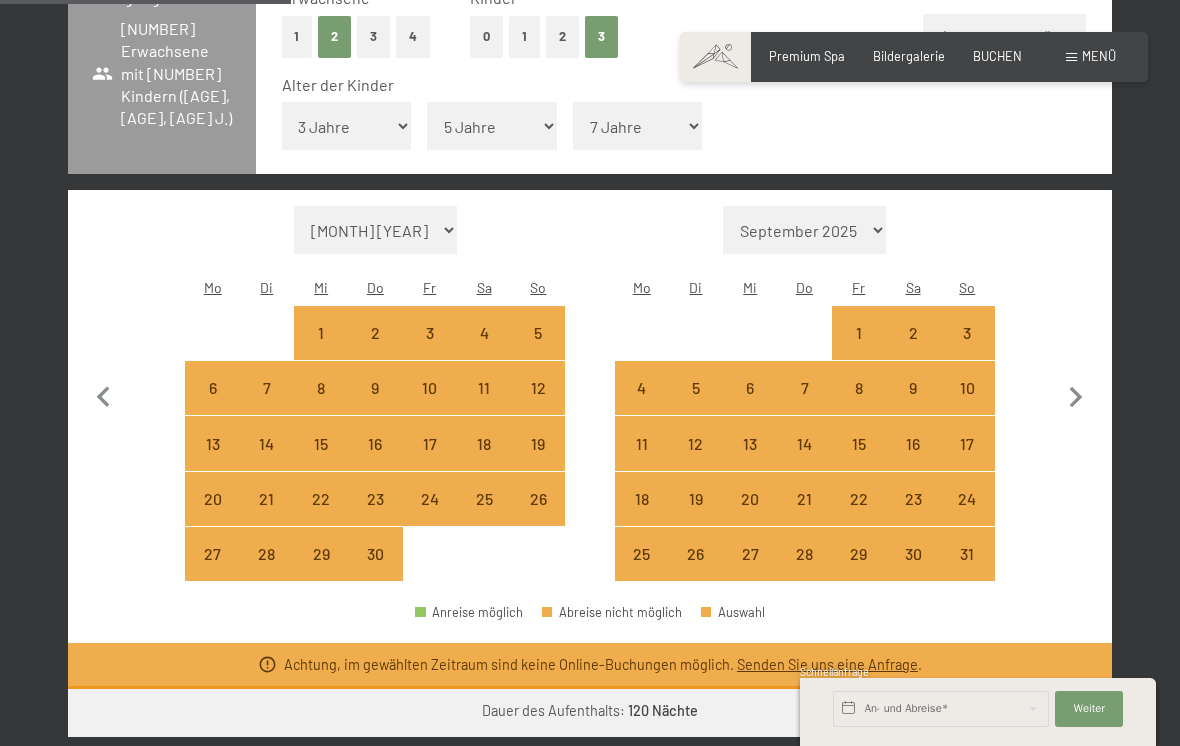 click 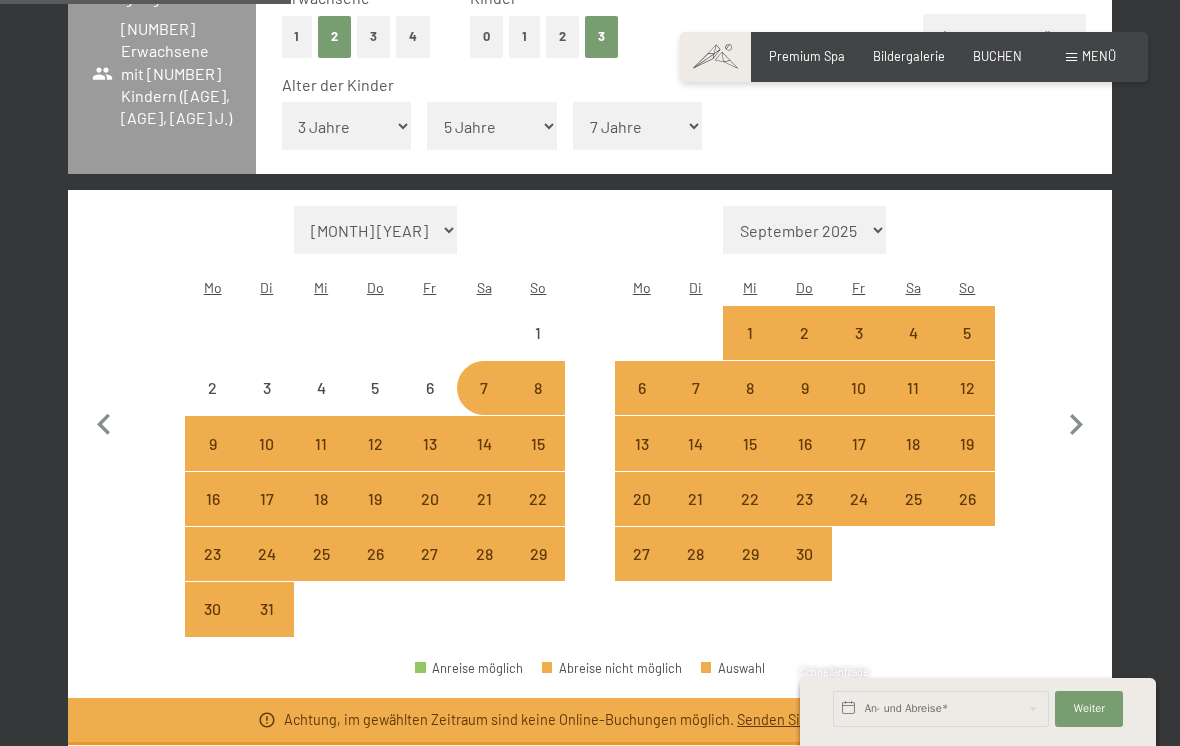 click 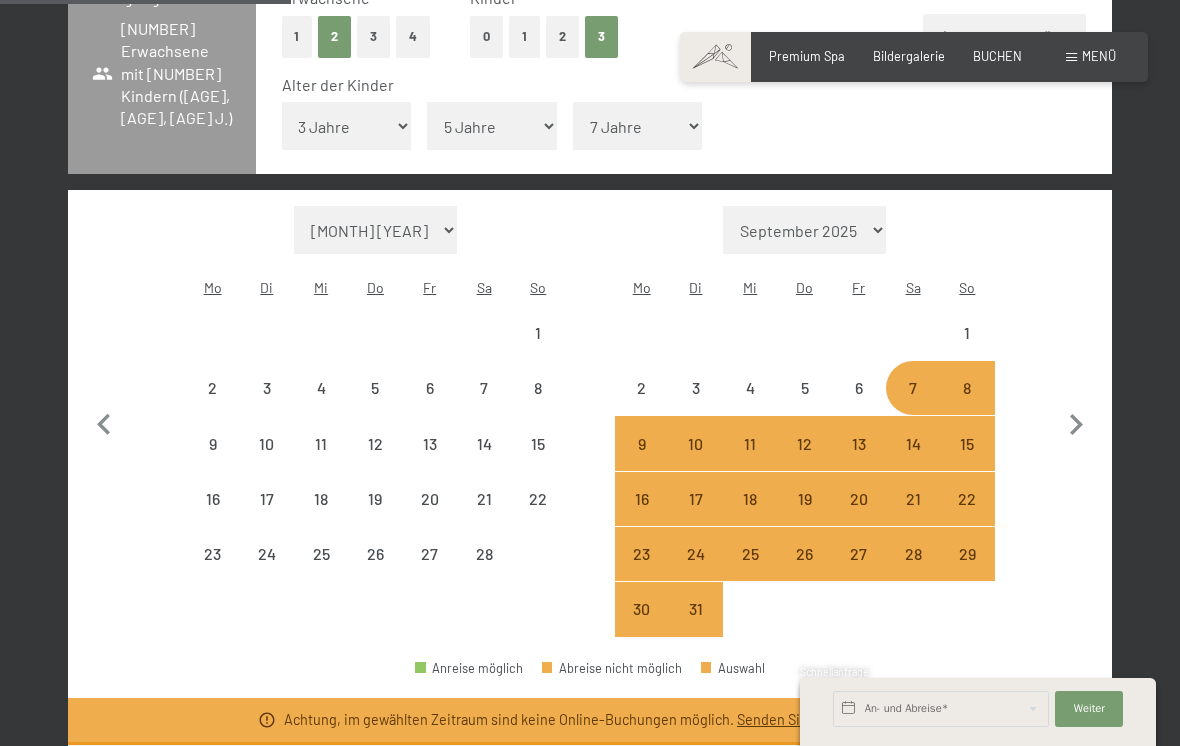 click 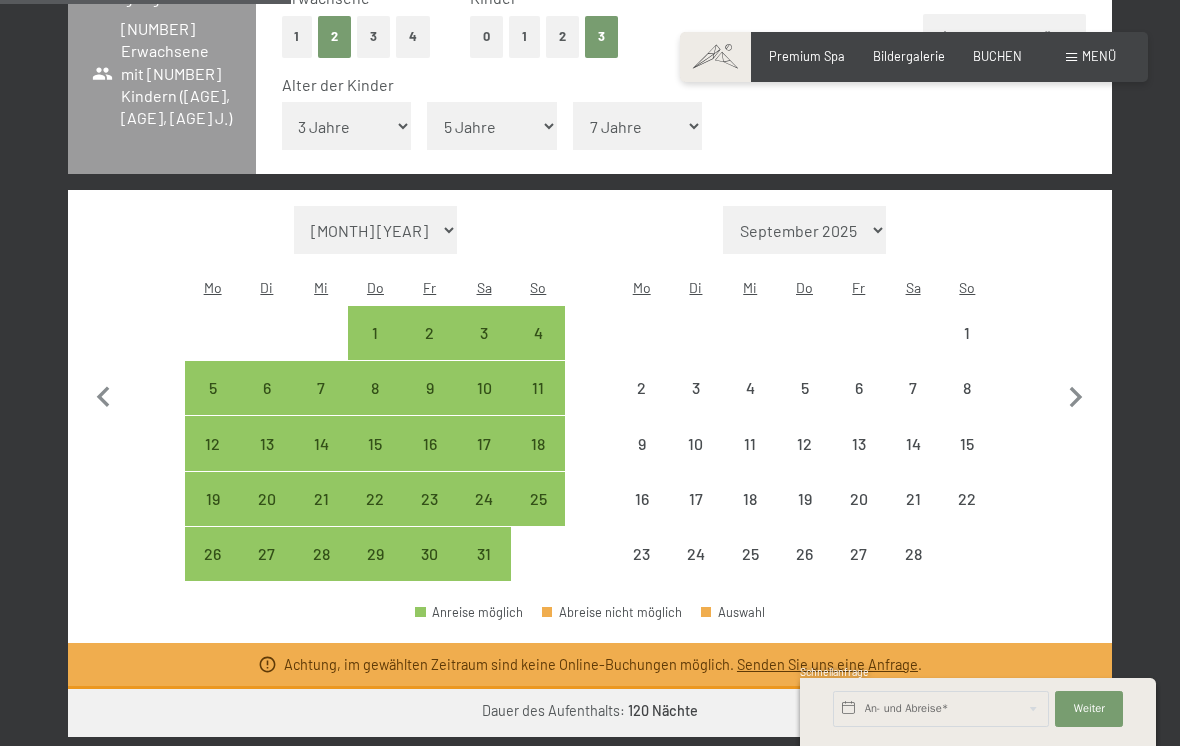 click 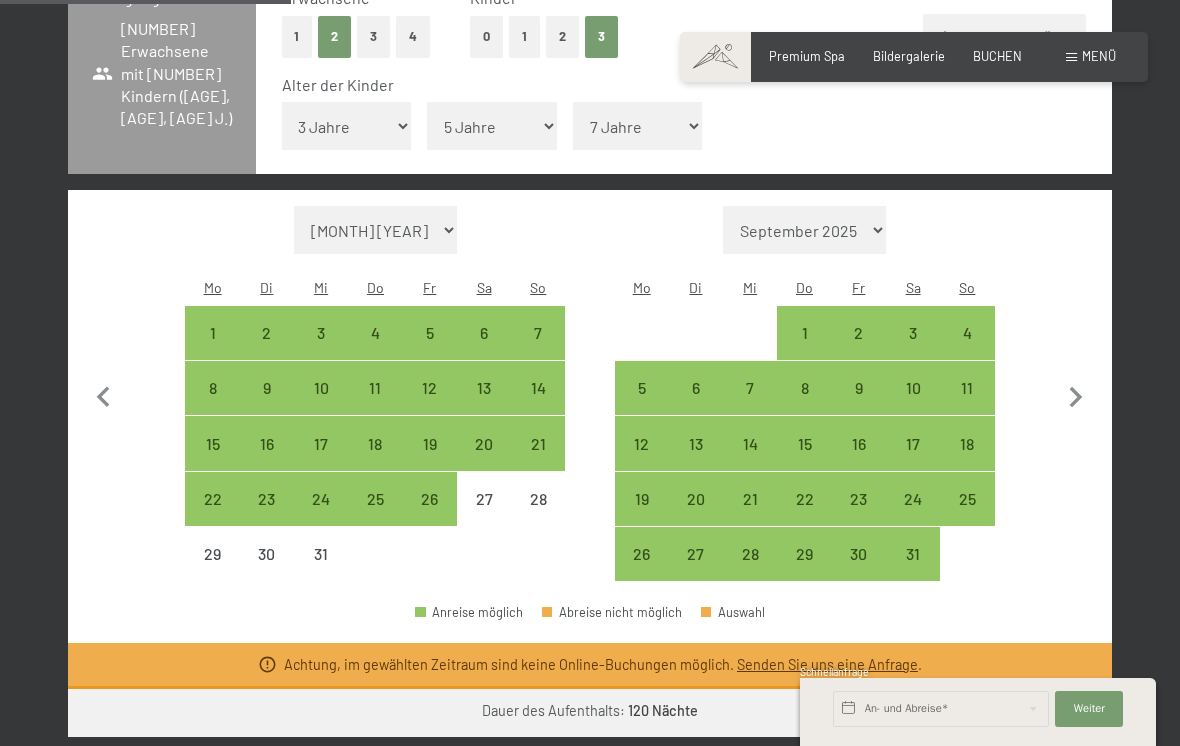 click 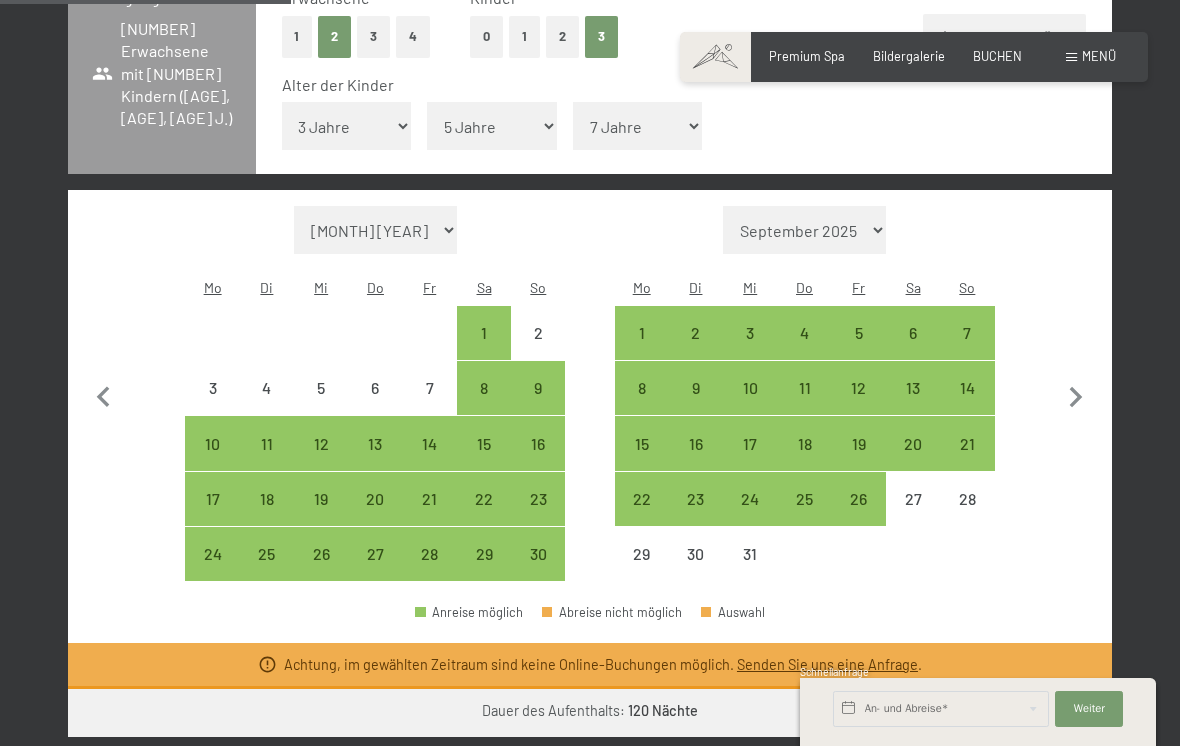 click 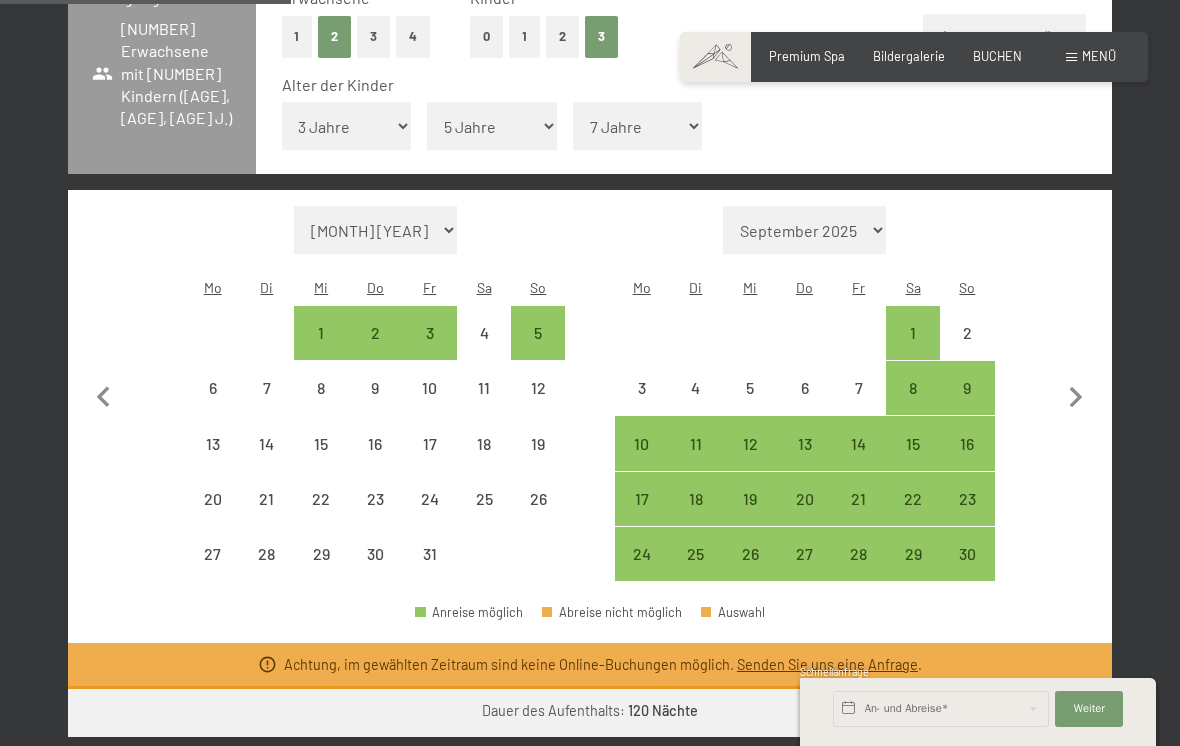click 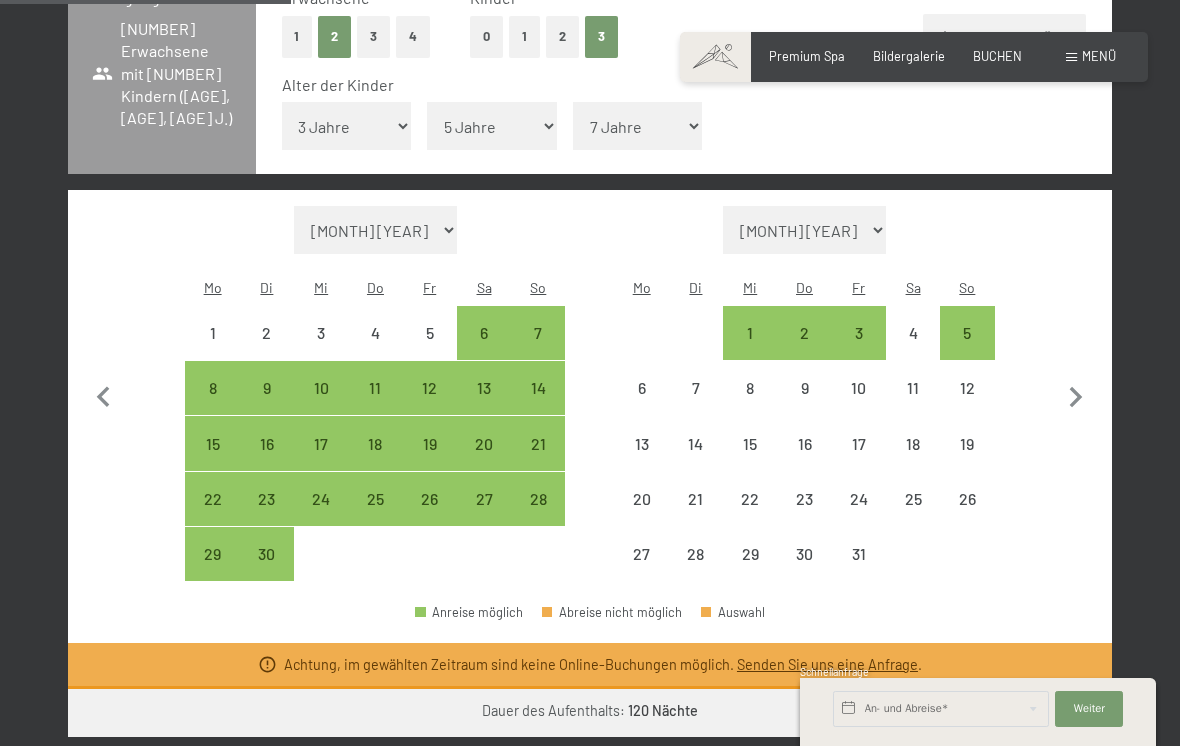 click 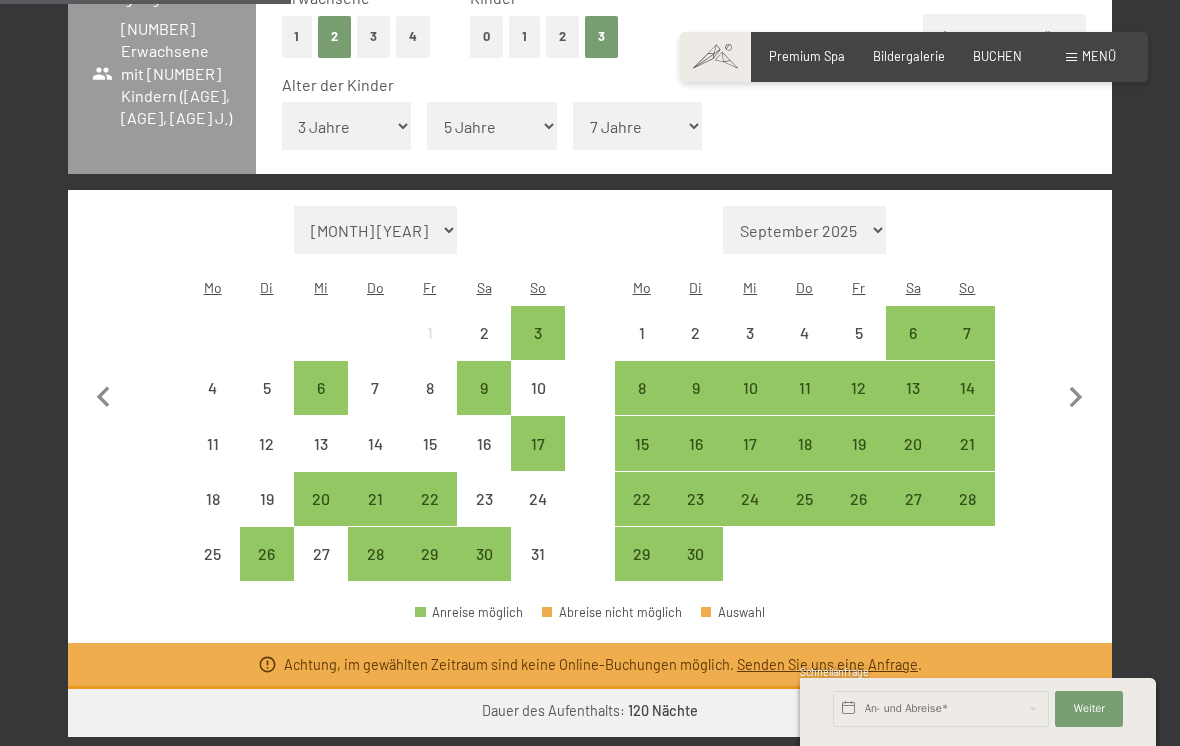 click 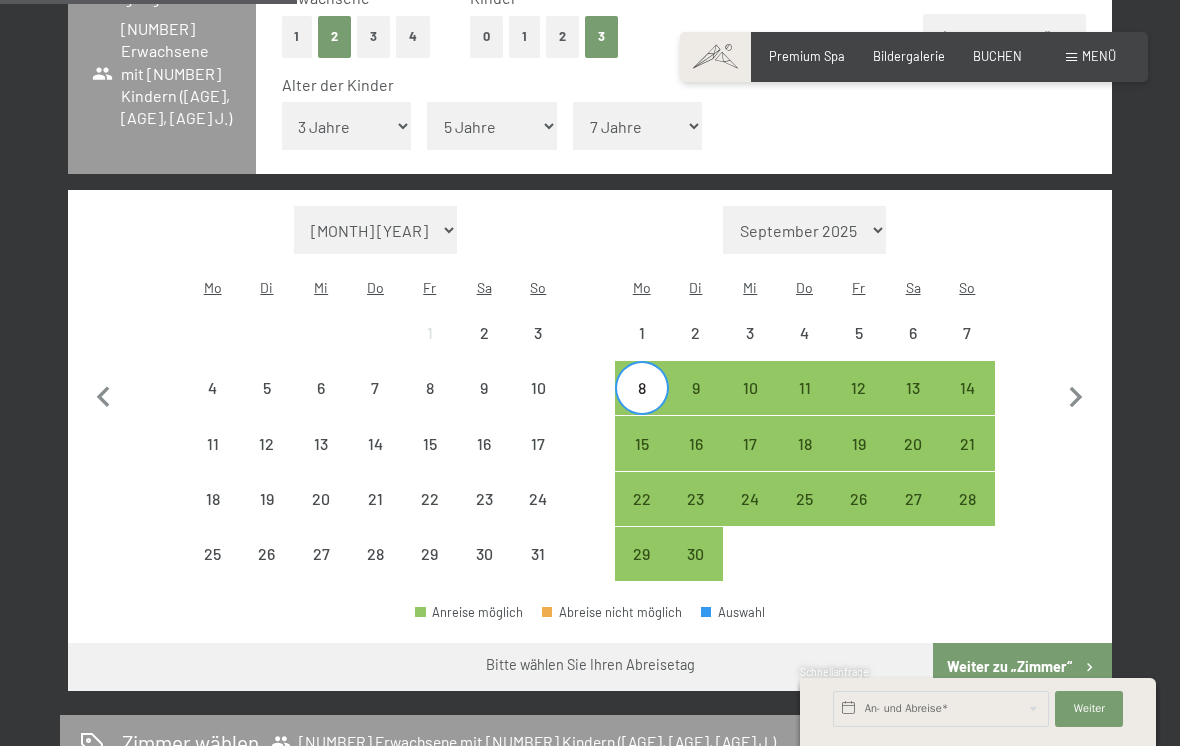 scroll, scrollTop: 479, scrollLeft: 0, axis: vertical 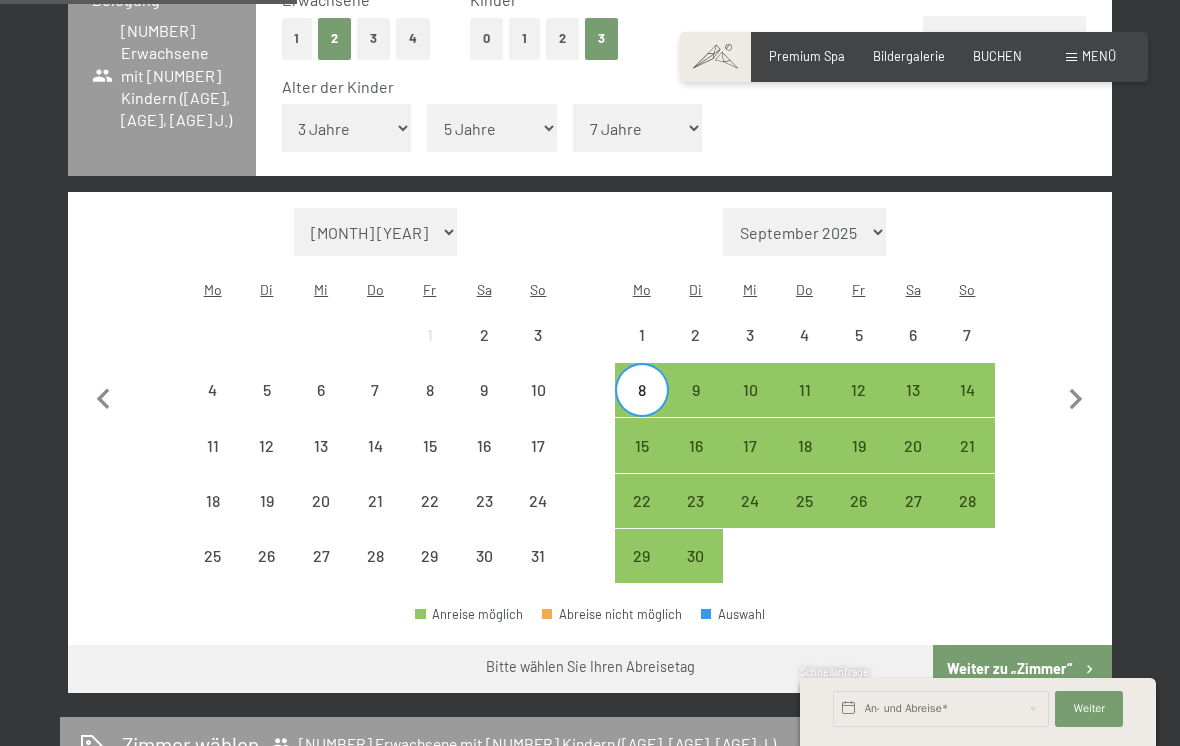 click on "9" at bounding box center (696, 407) 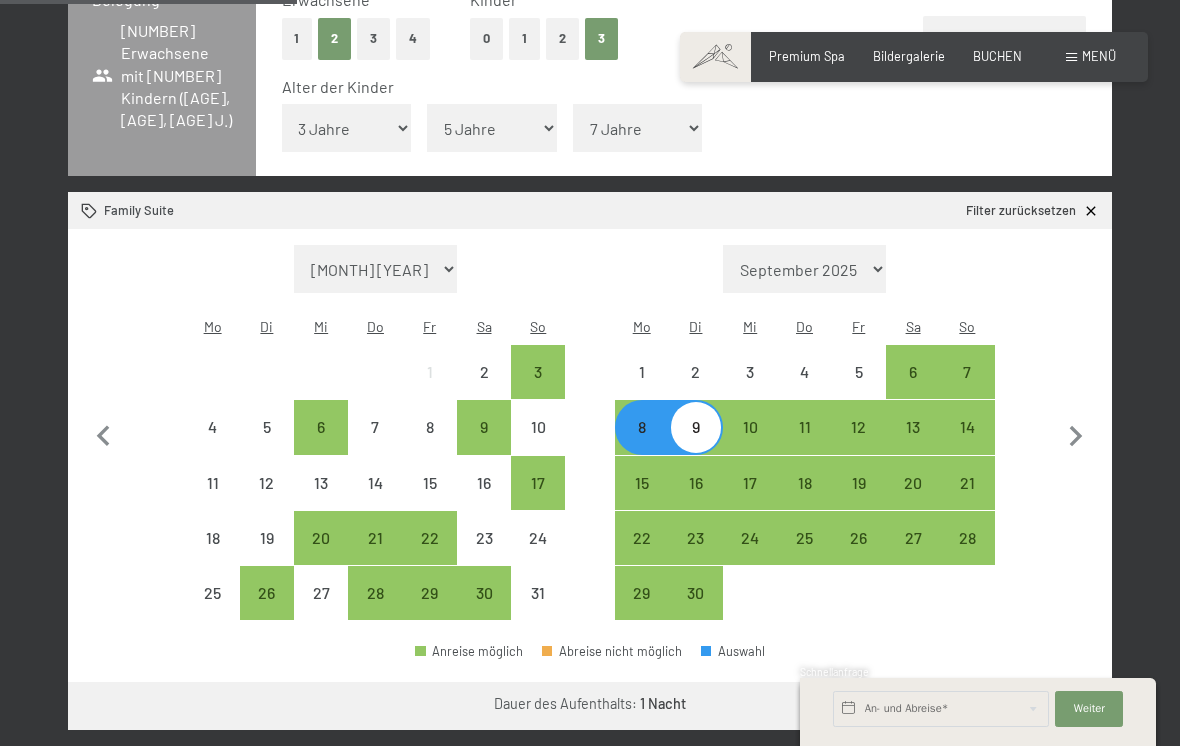 click on "10" at bounding box center (750, 444) 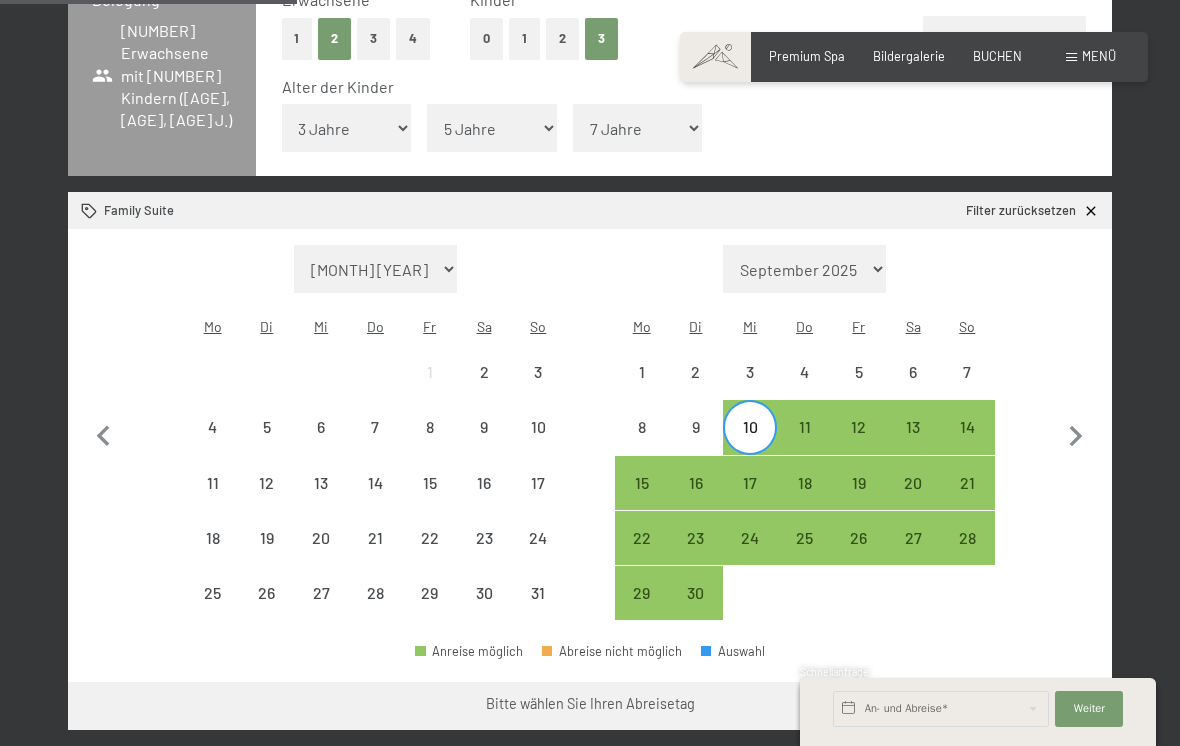 click on "8" at bounding box center [642, 444] 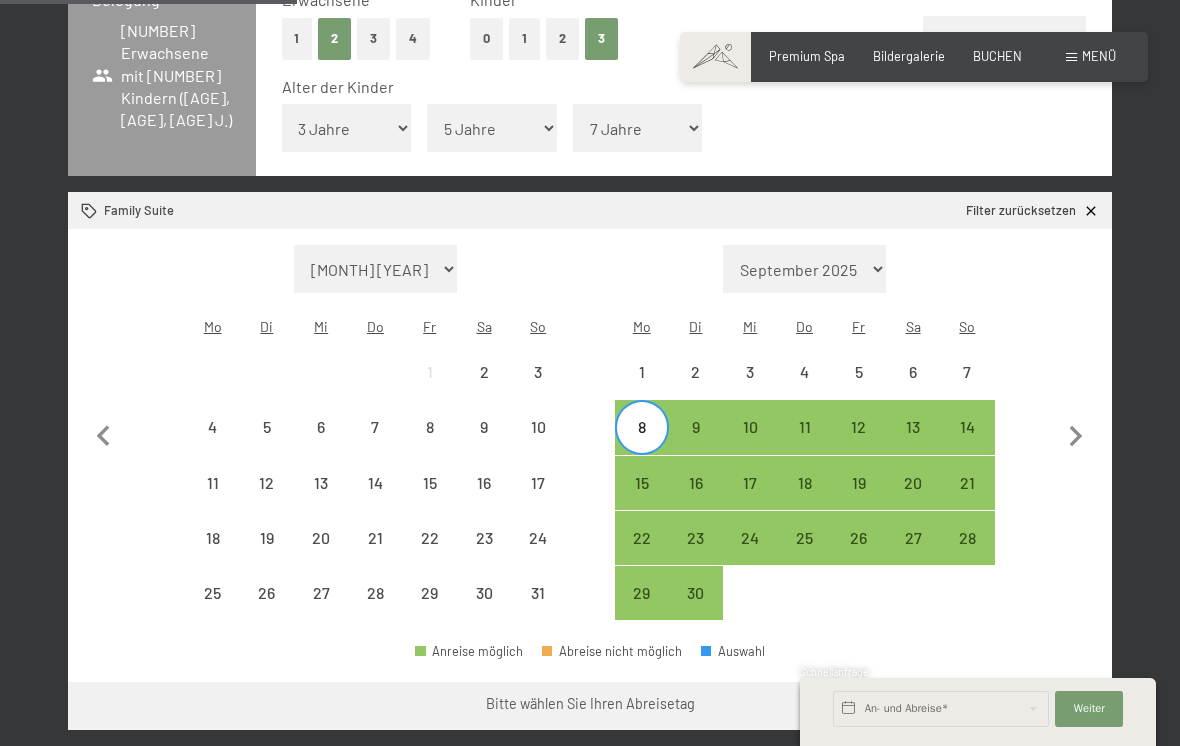 click on "12" at bounding box center [859, 444] 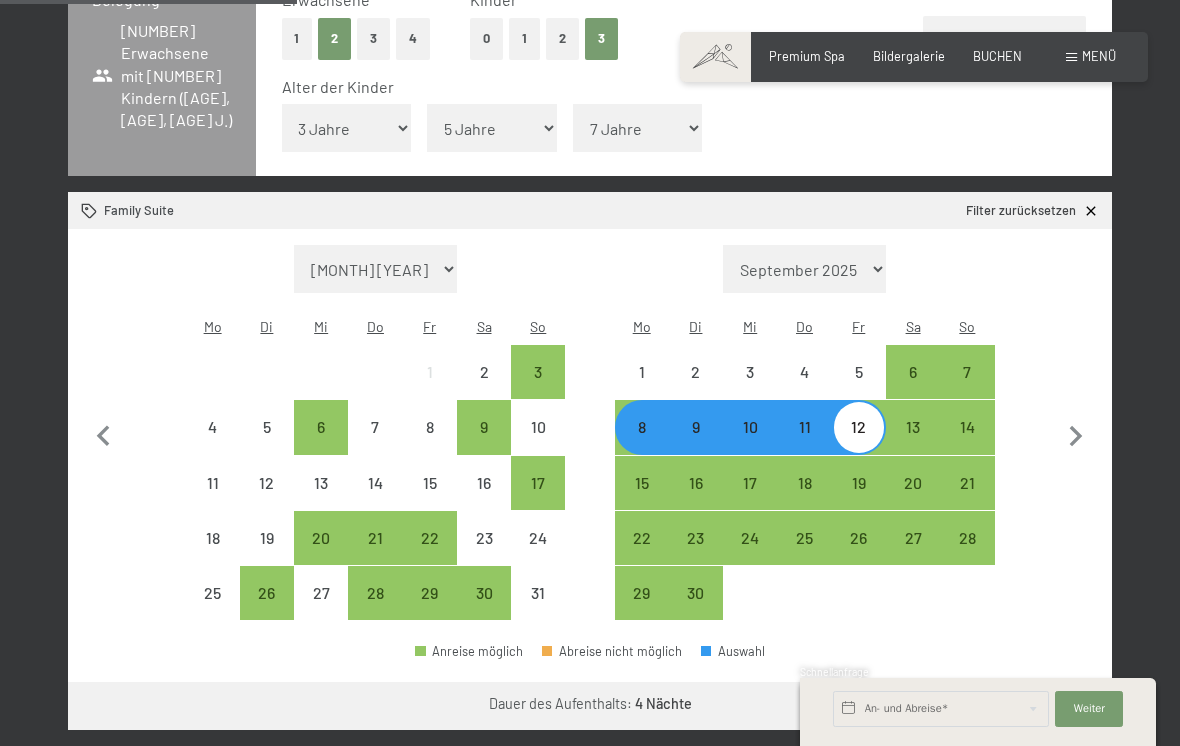 click on "Weiter zu „Zimmer“" at bounding box center [1022, 706] 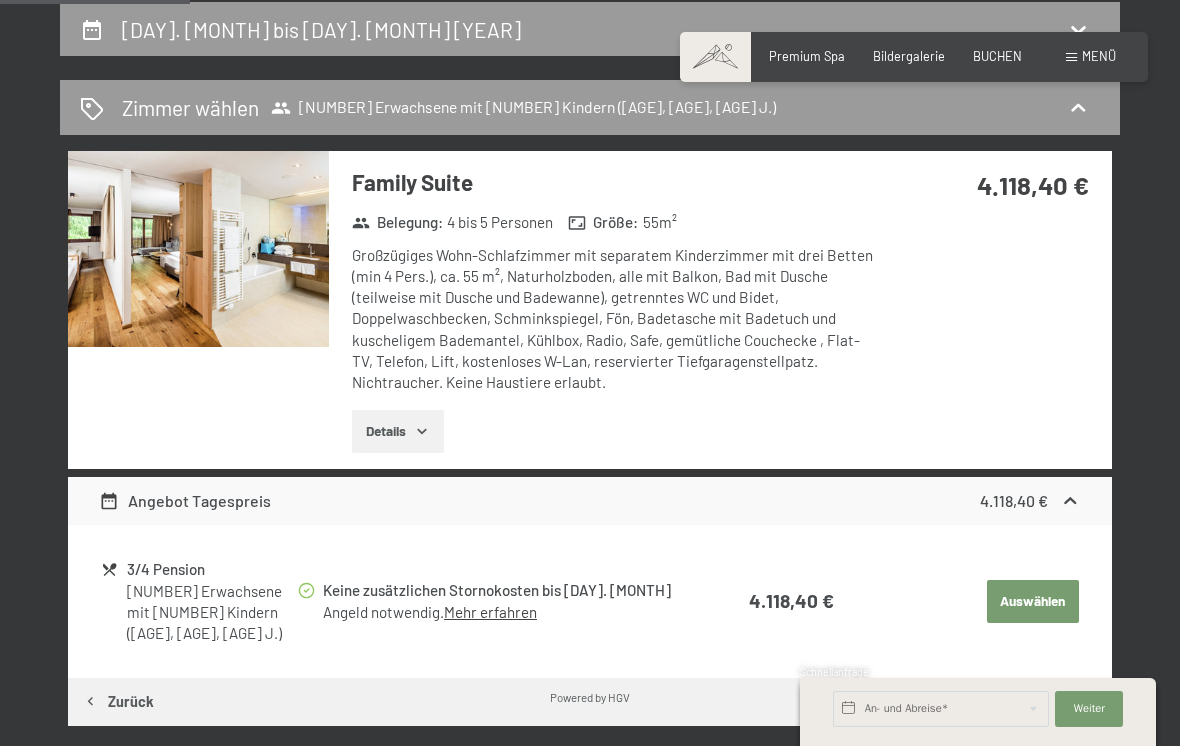 click on "Zimmer wählen 2 Erwachsene mit 3 Kindern (3, 5, 7 J.)" at bounding box center [590, 107] 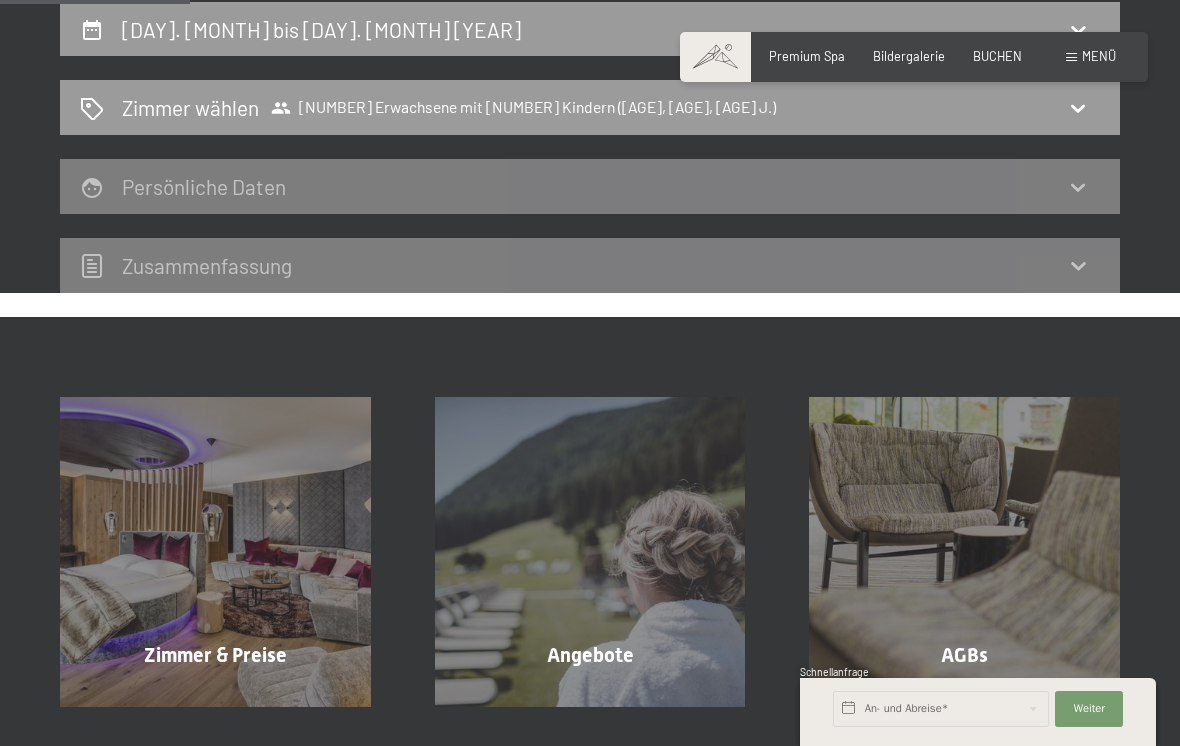click 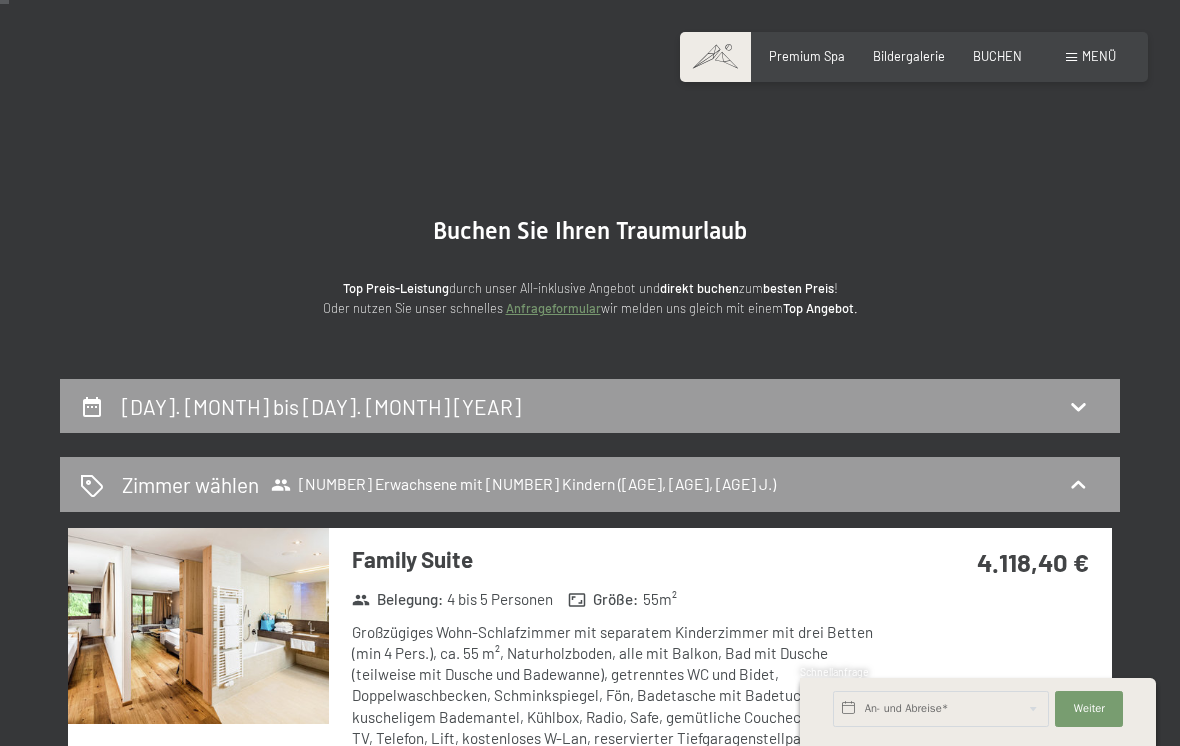 scroll, scrollTop: 21, scrollLeft: 0, axis: vertical 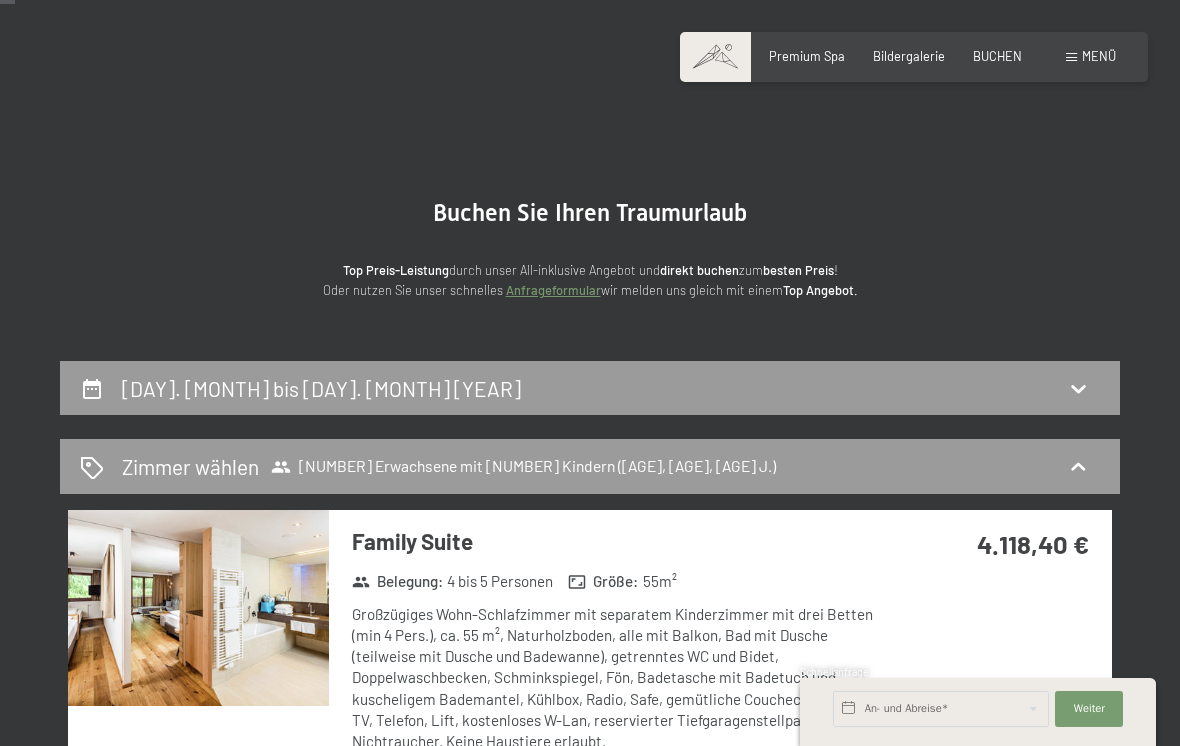 click at bounding box center (198, 608) 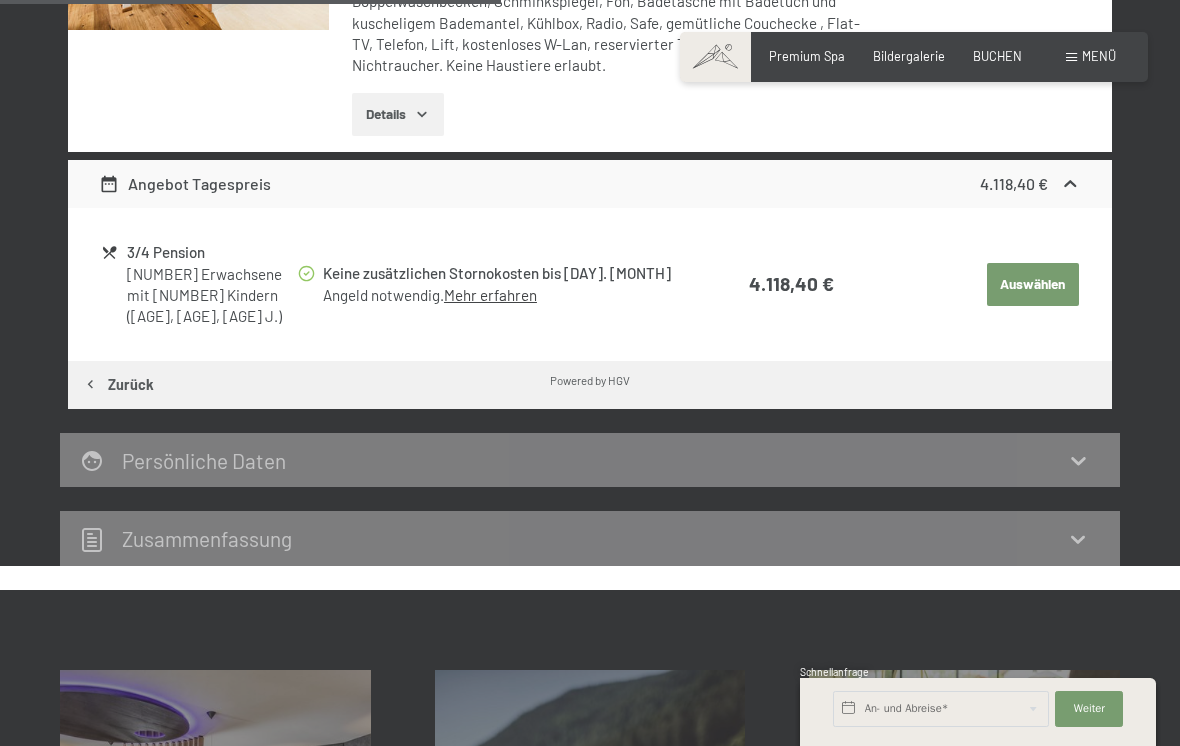 scroll, scrollTop: 696, scrollLeft: 0, axis: vertical 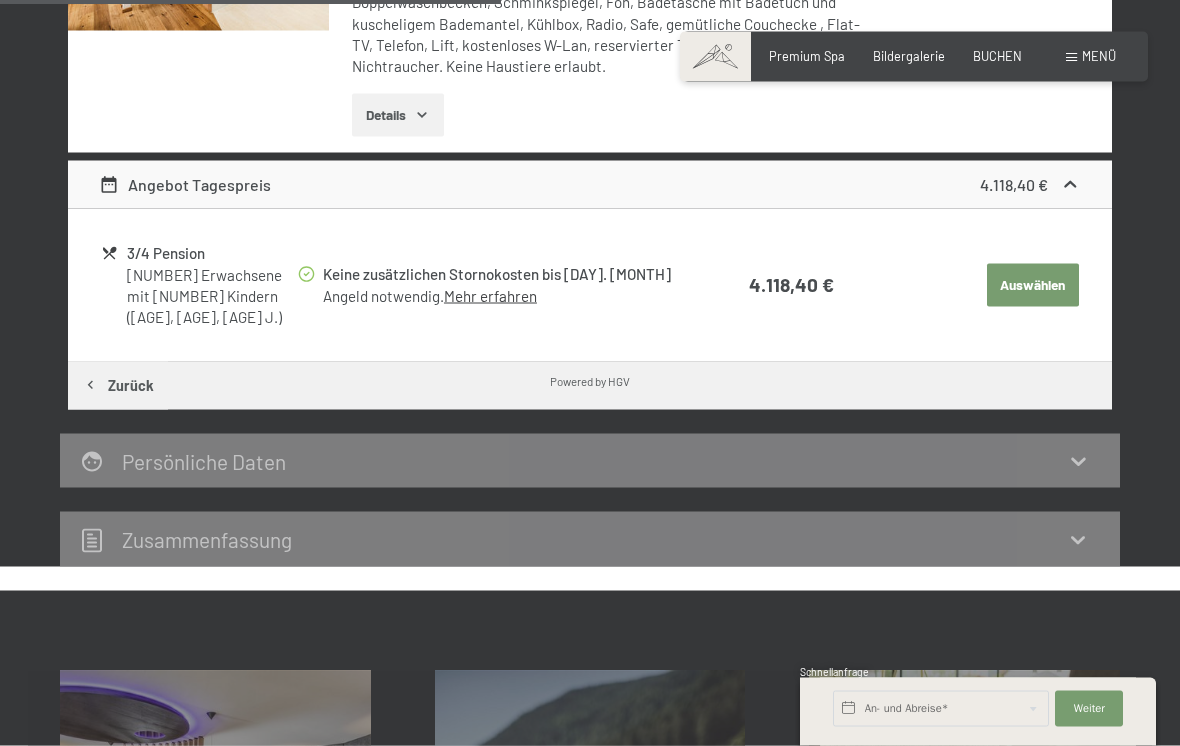 click on "2 Erwachsene mit 3 Kindern (3, 5, 7 J.)" at bounding box center [211, 297] 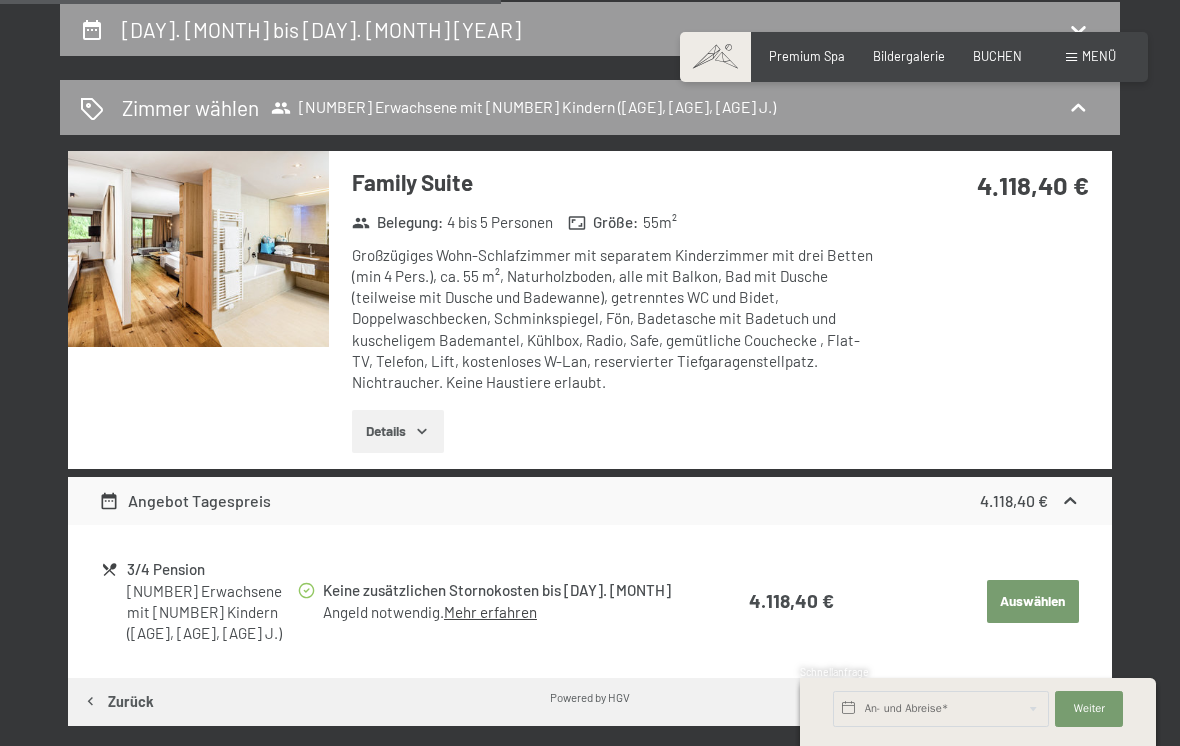 select on "3" 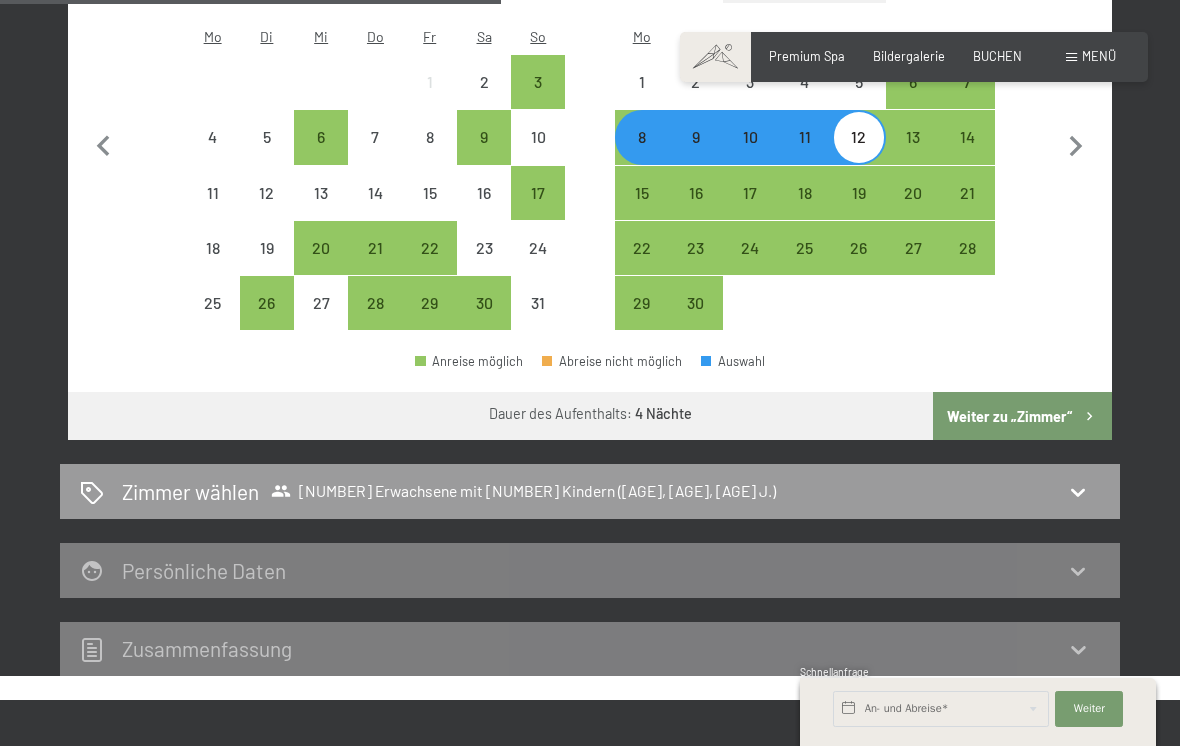scroll, scrollTop: 768, scrollLeft: 0, axis: vertical 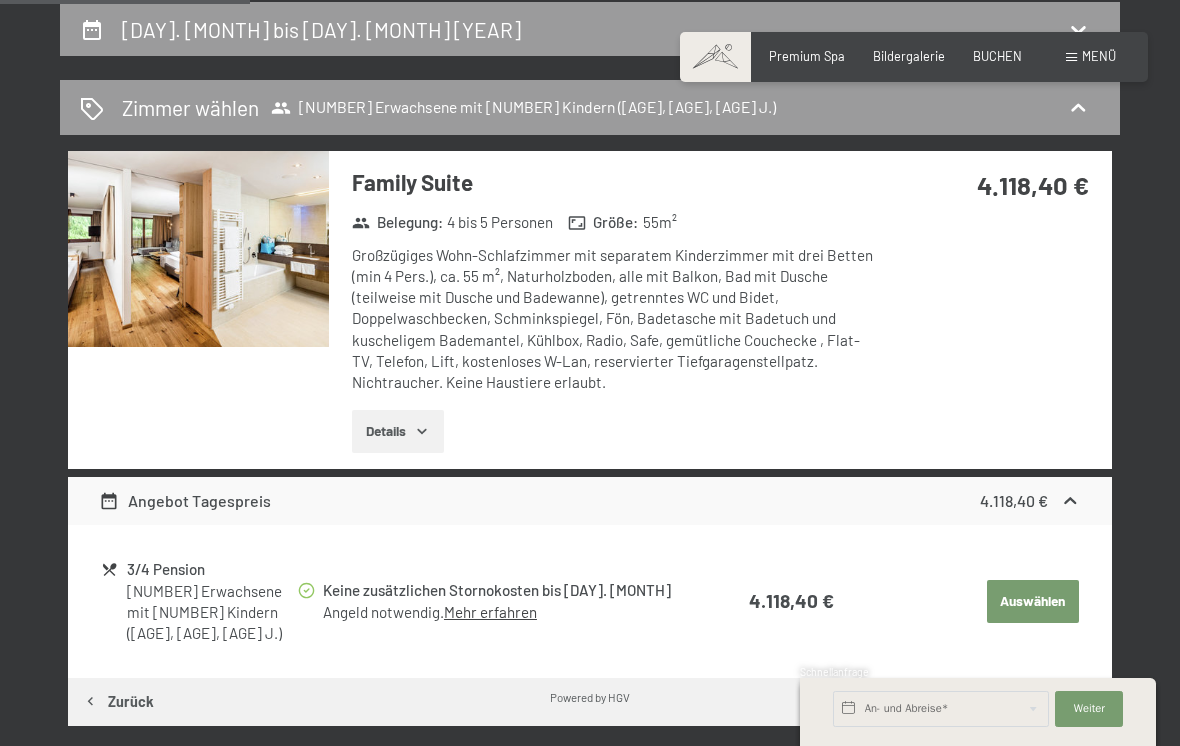 click 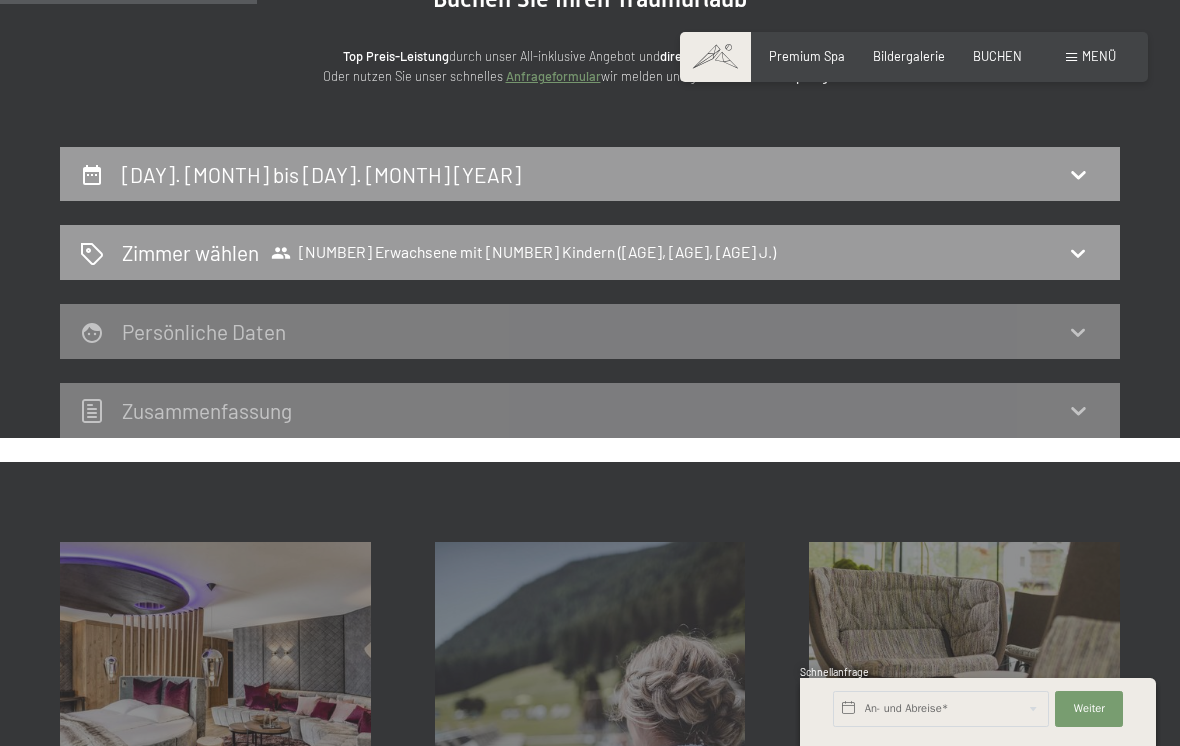 scroll, scrollTop: 236, scrollLeft: 0, axis: vertical 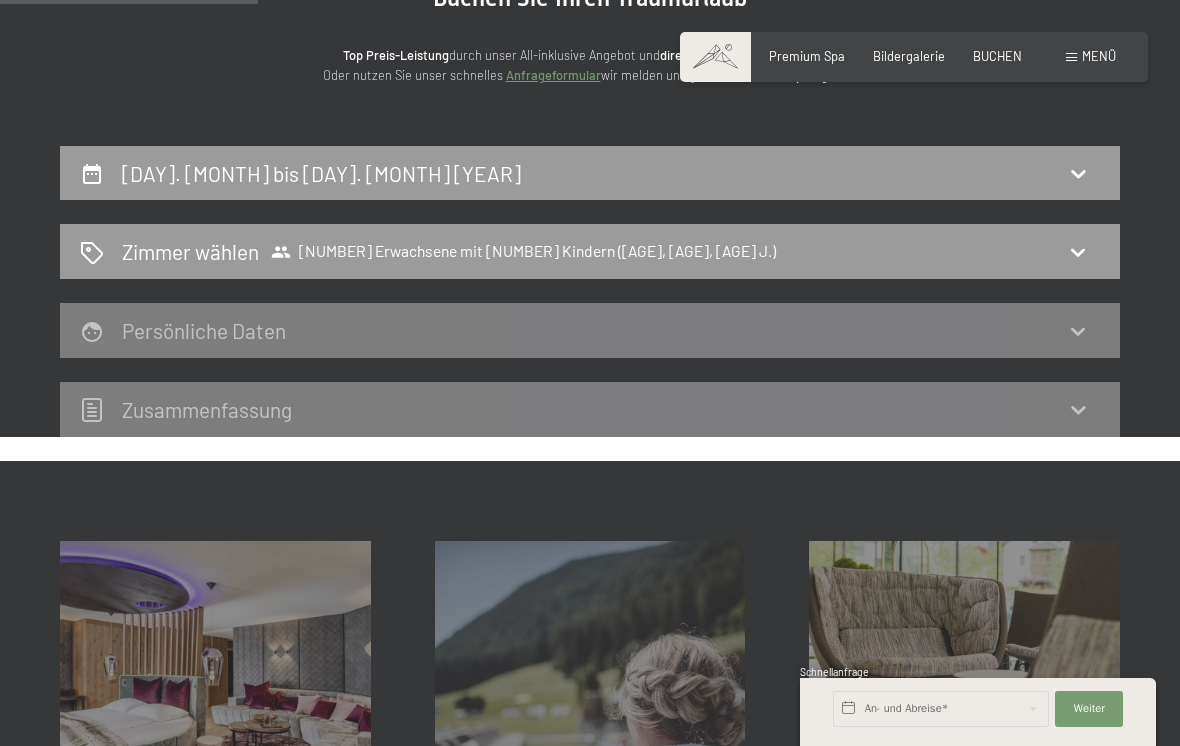 click 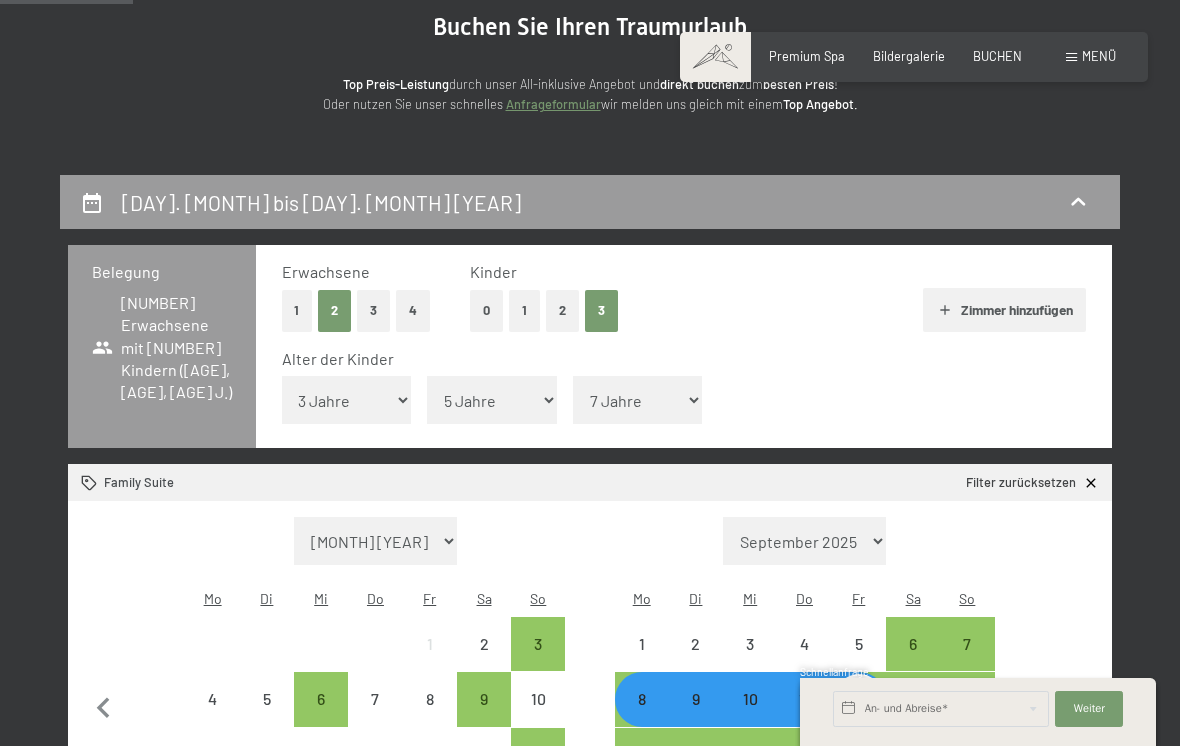 scroll, scrollTop: 205, scrollLeft: 0, axis: vertical 